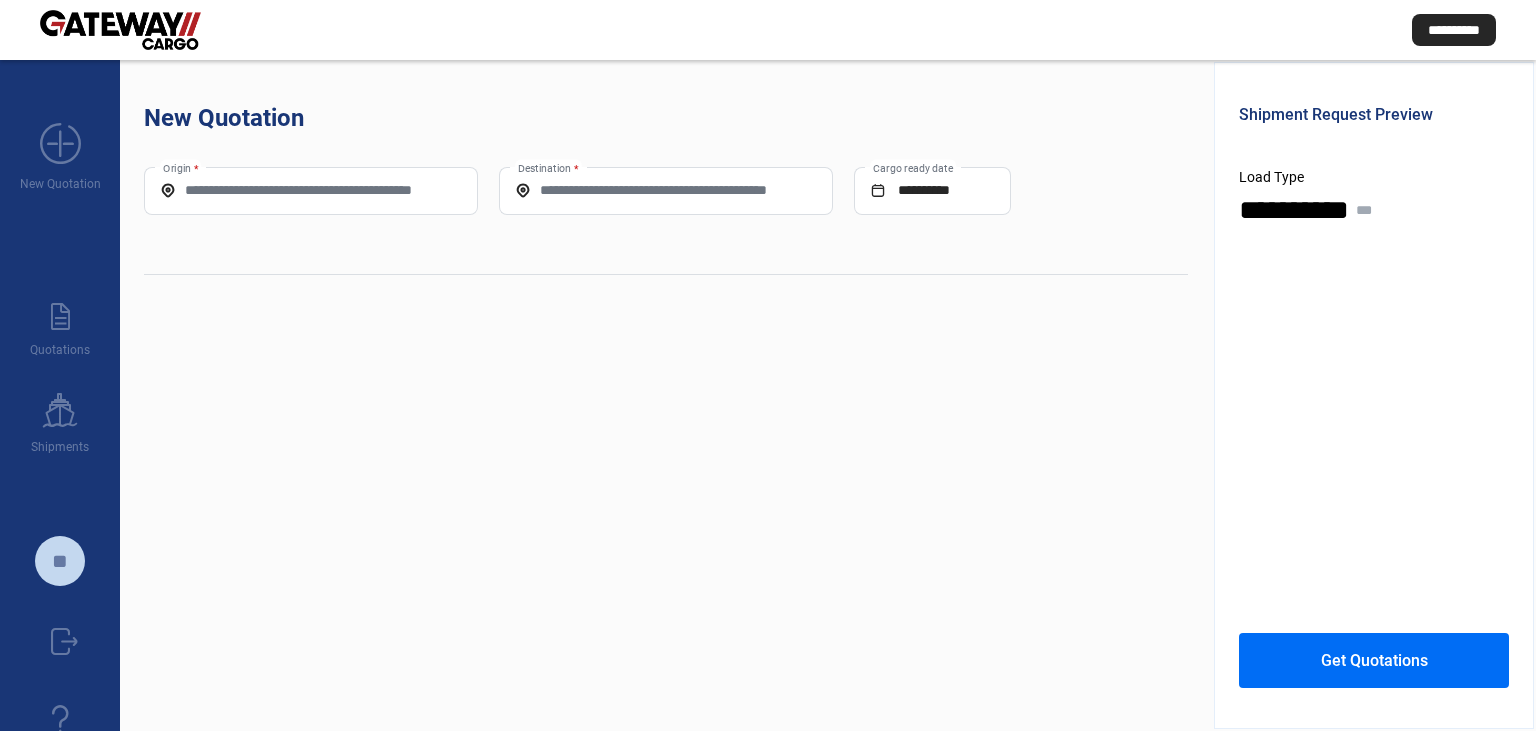scroll, scrollTop: 0, scrollLeft: 0, axis: both 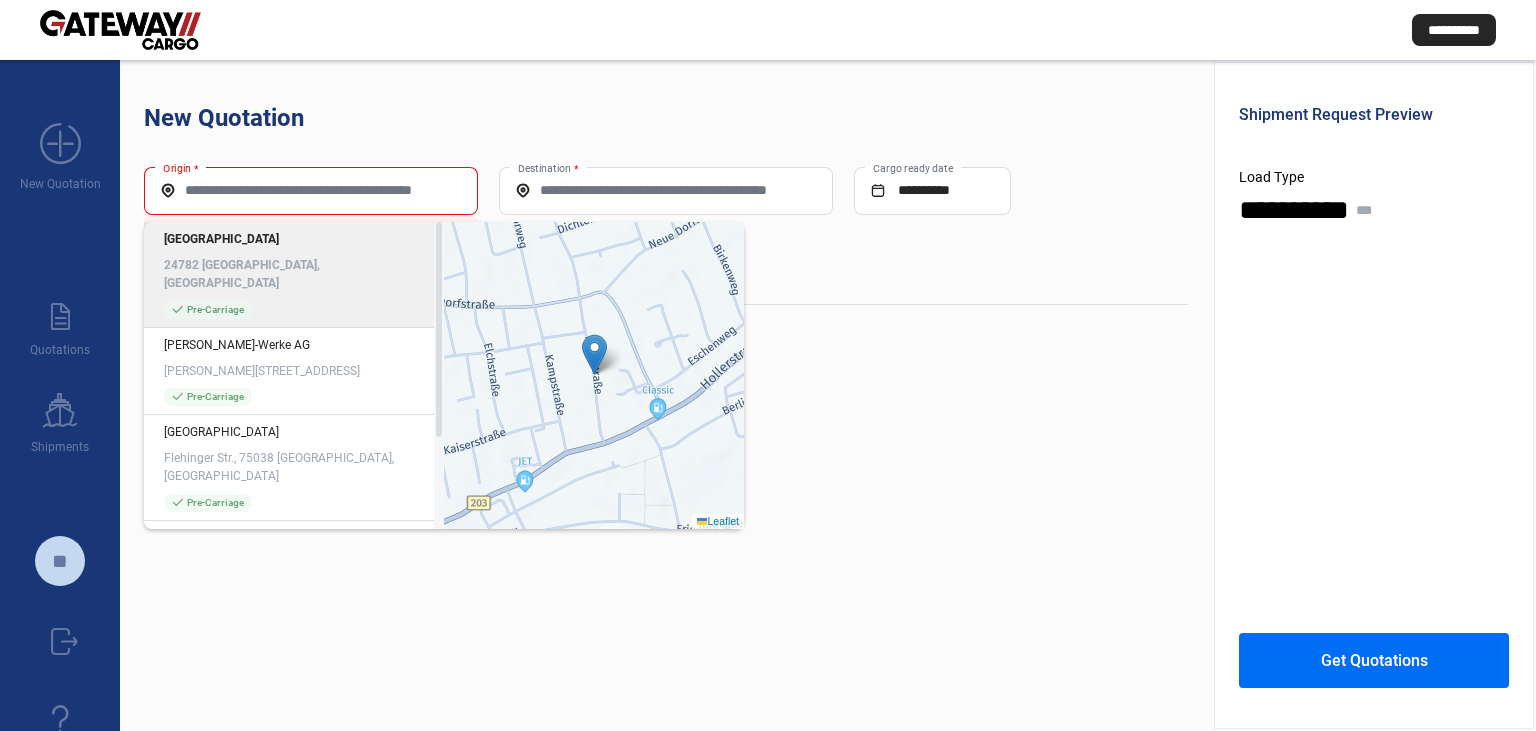 click on "Origin *" at bounding box center (311, 190) 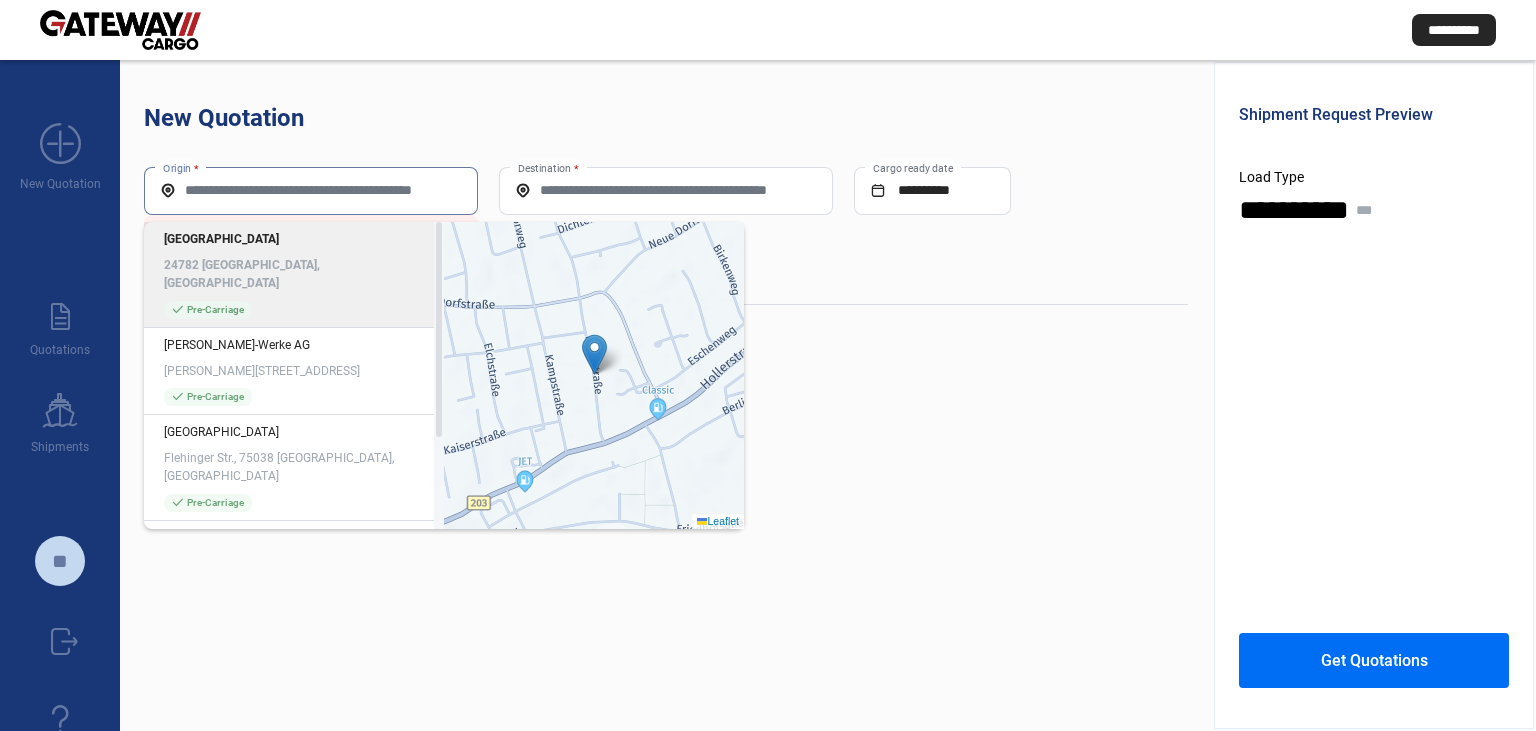 paste on "**********" 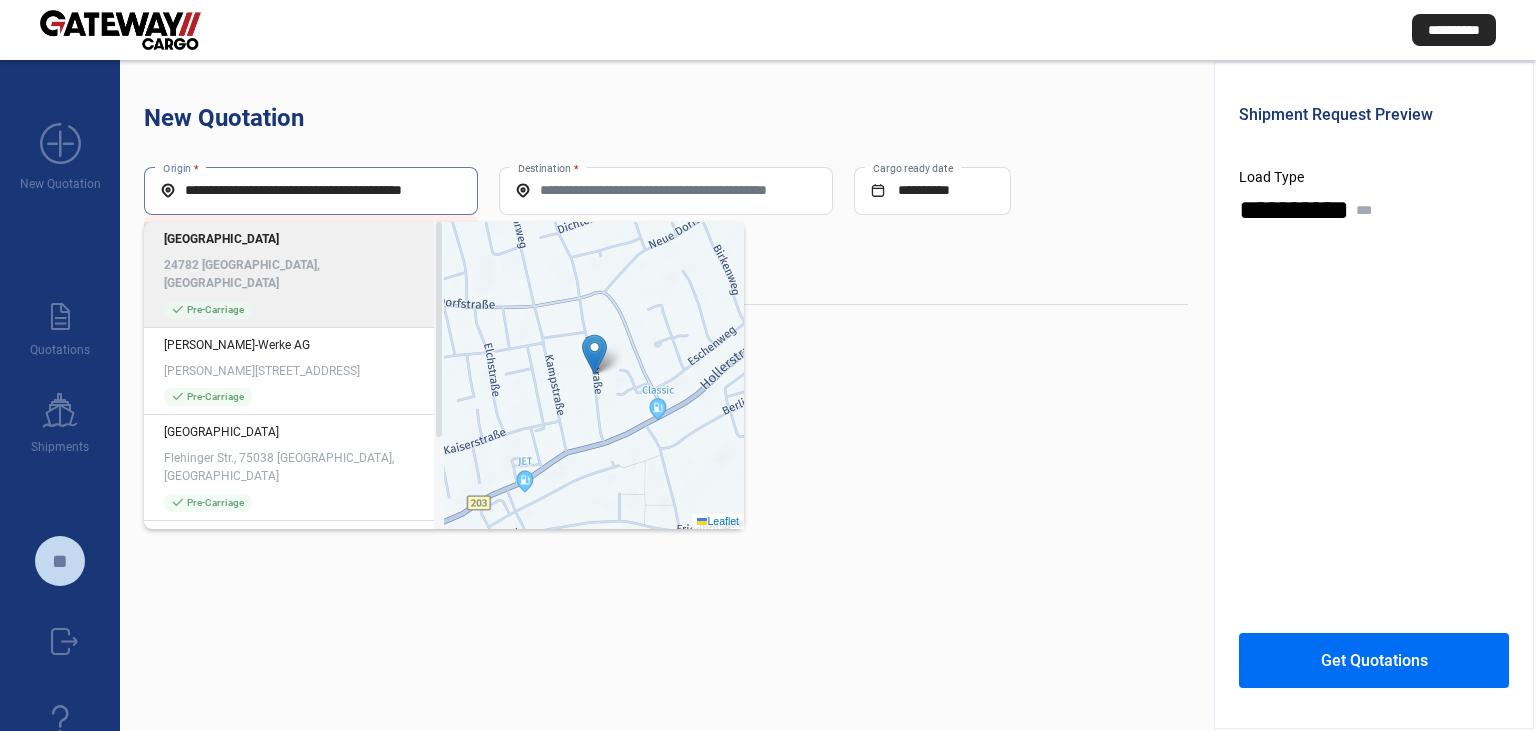 scroll, scrollTop: 0, scrollLeft: 9, axis: horizontal 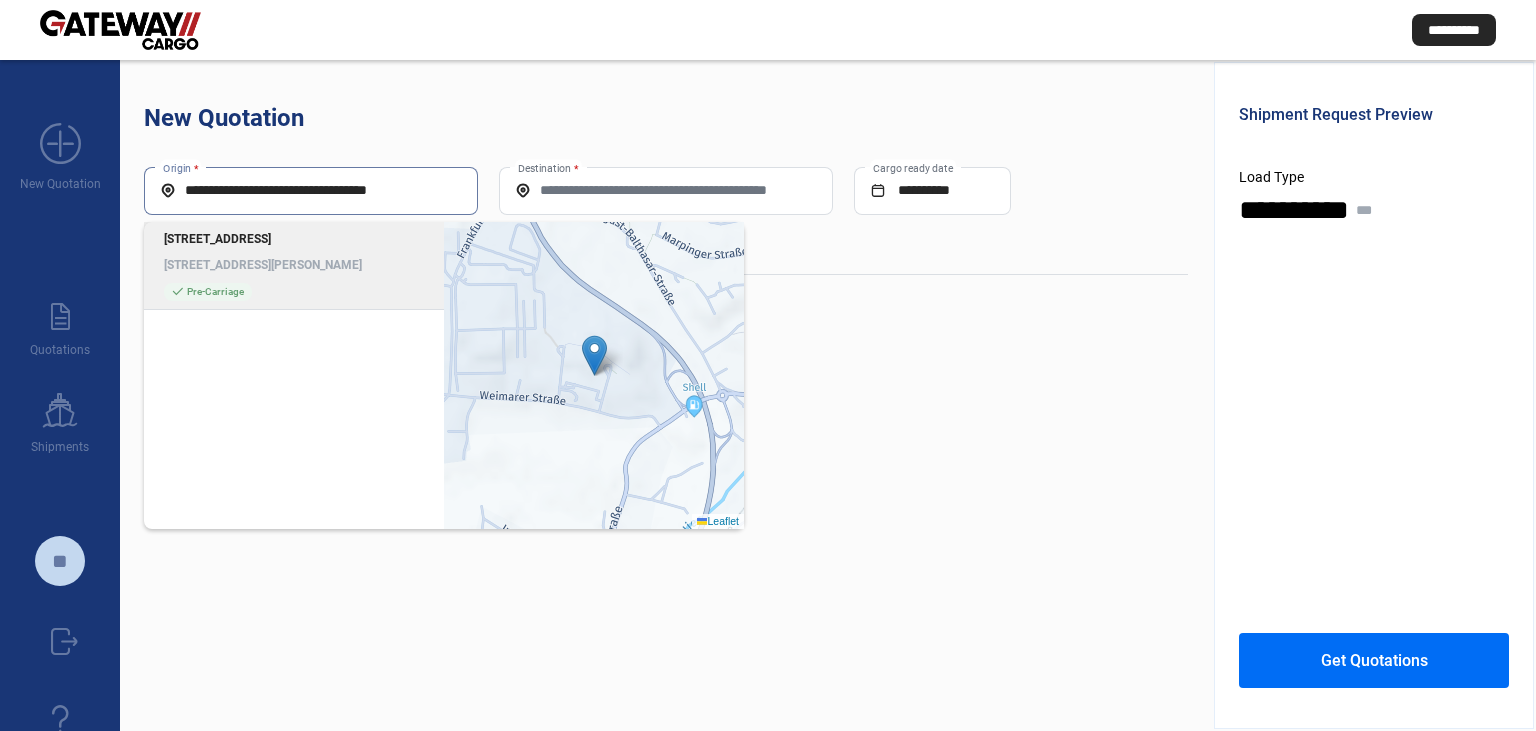 click on "check_mark  Pre-Carriage" 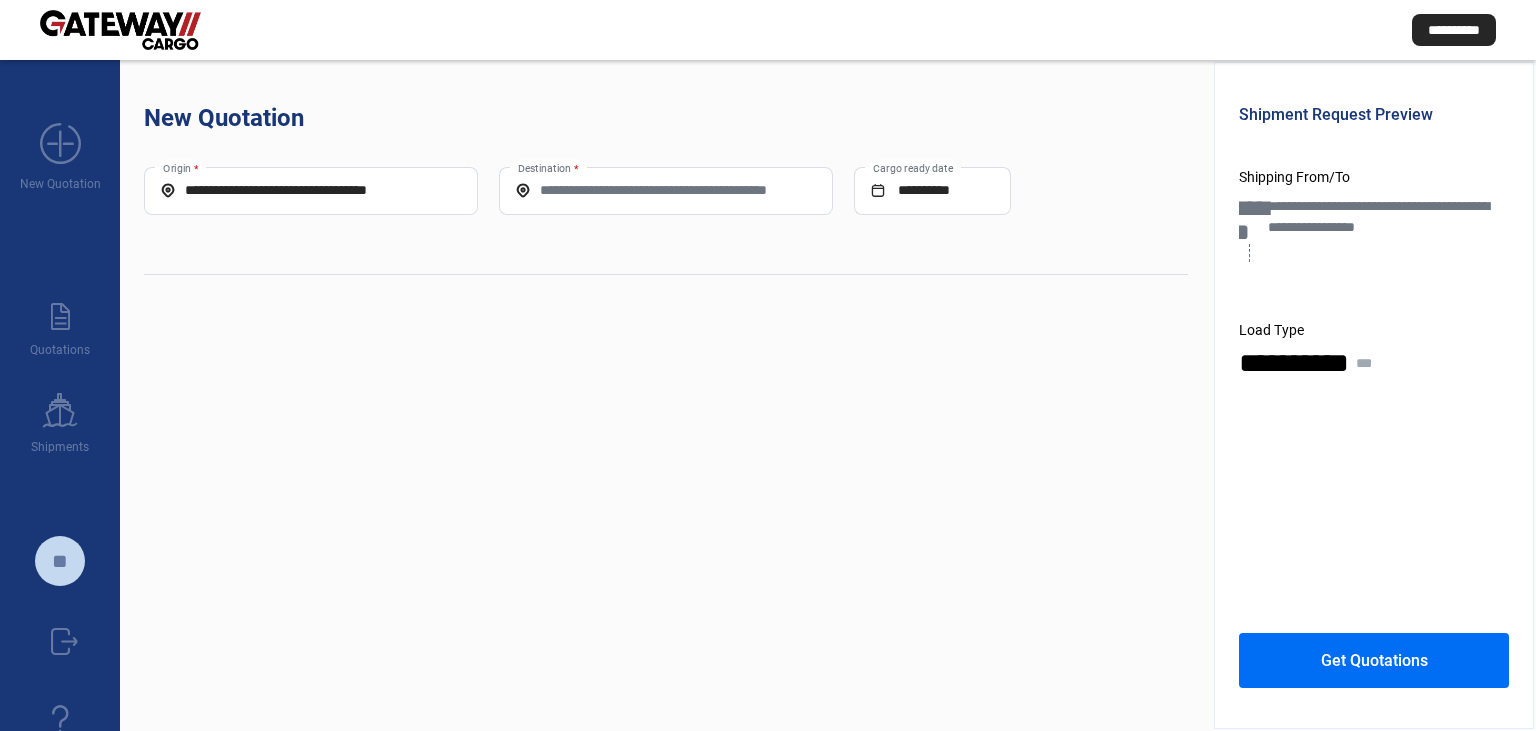 type on "**********" 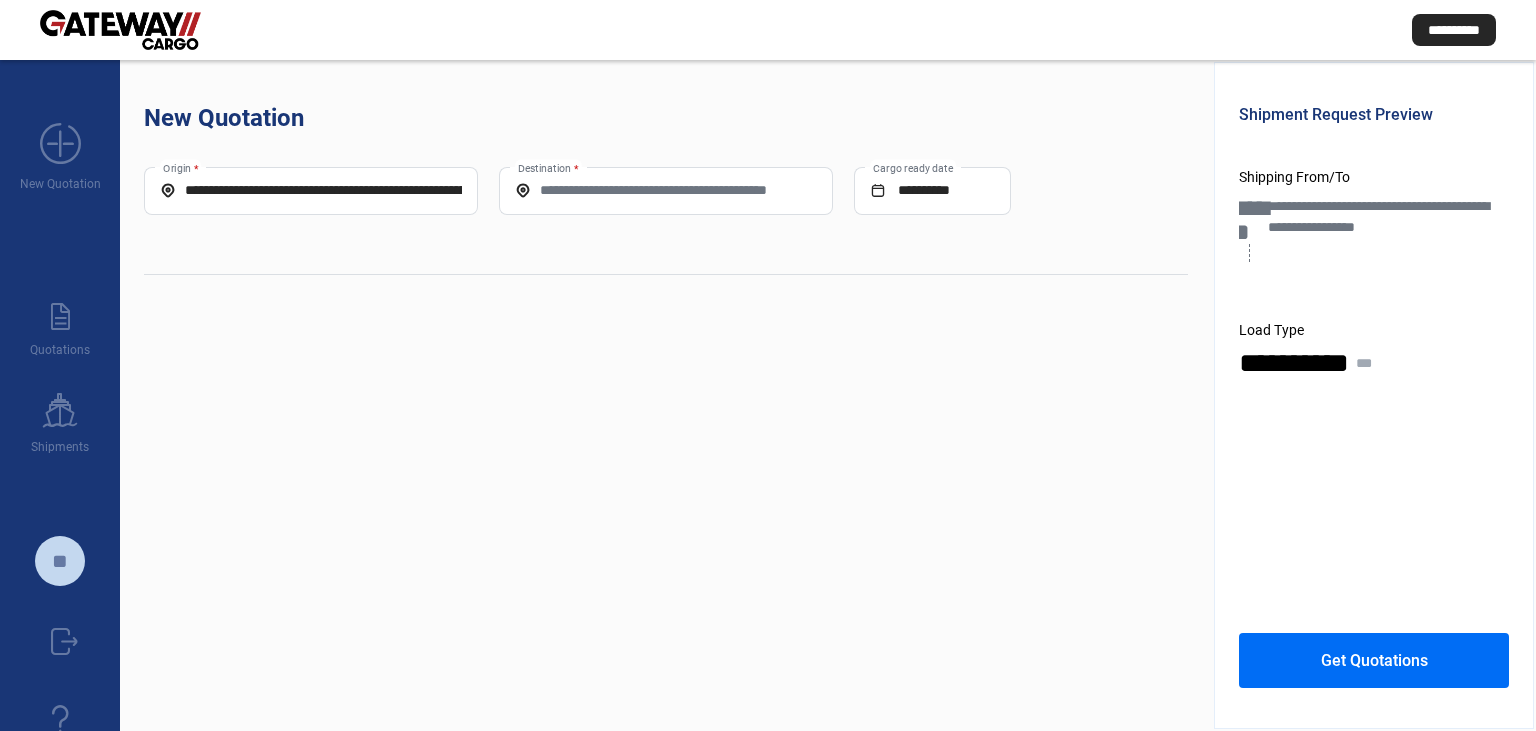click on "Destination *" at bounding box center [666, 190] 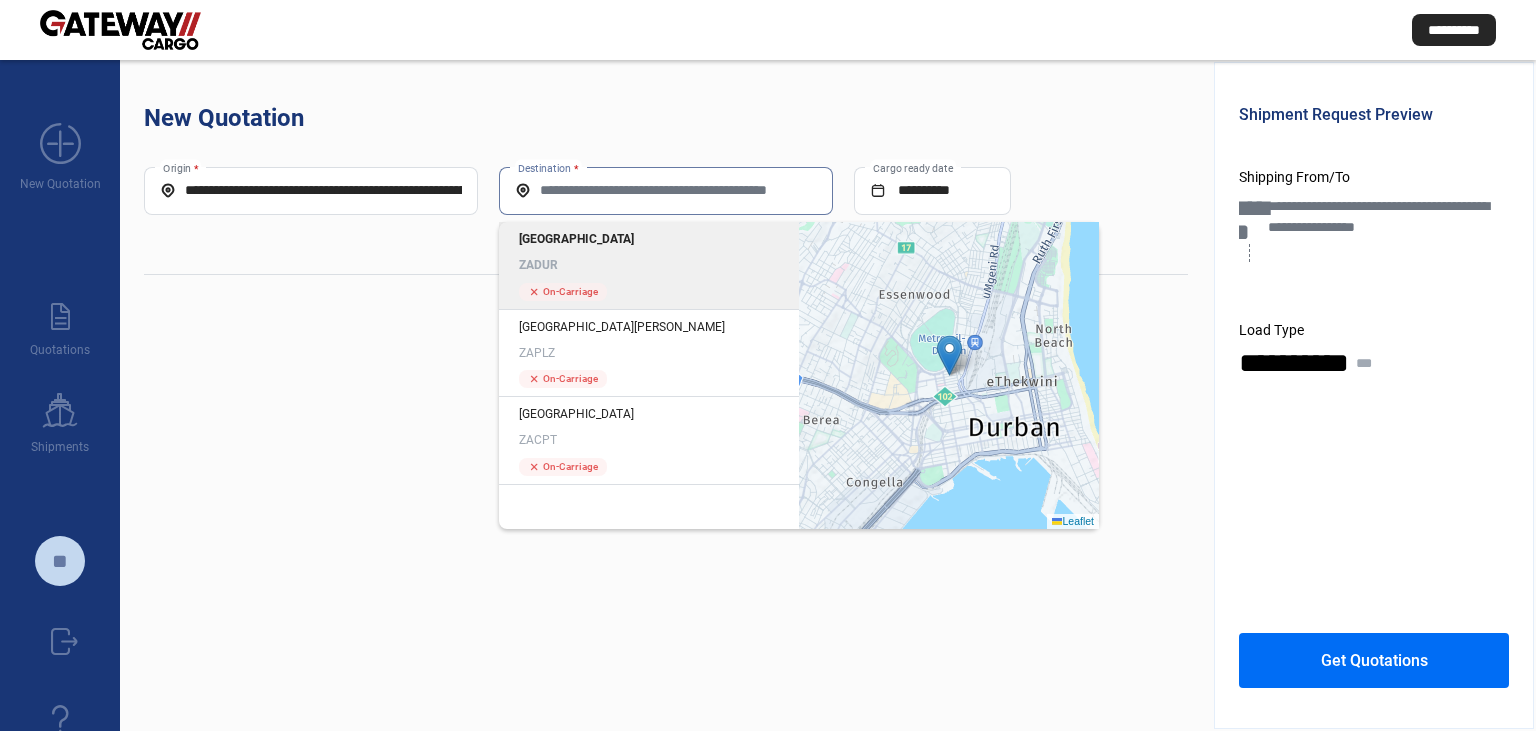 click on "Durban ZADUR" 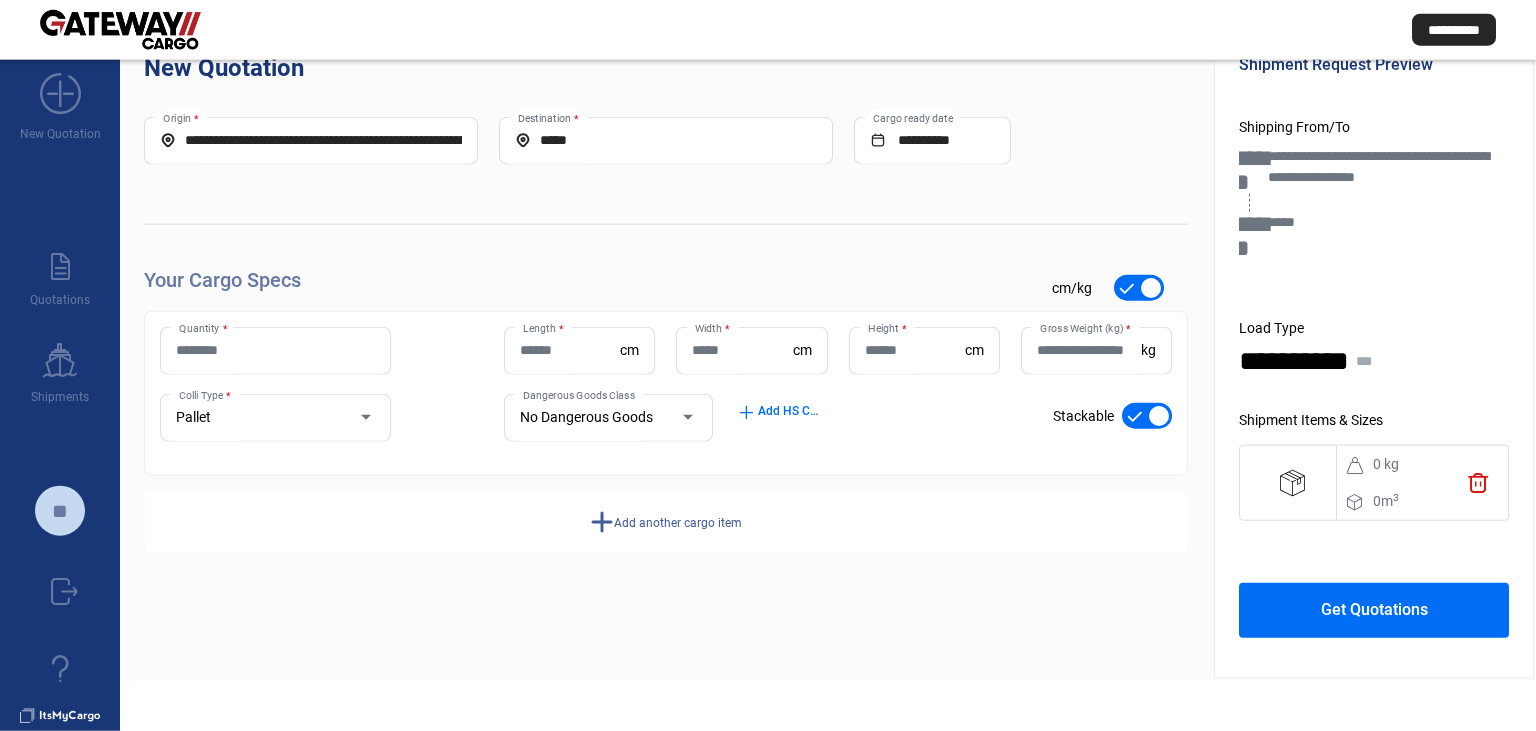 scroll, scrollTop: 84, scrollLeft: 0, axis: vertical 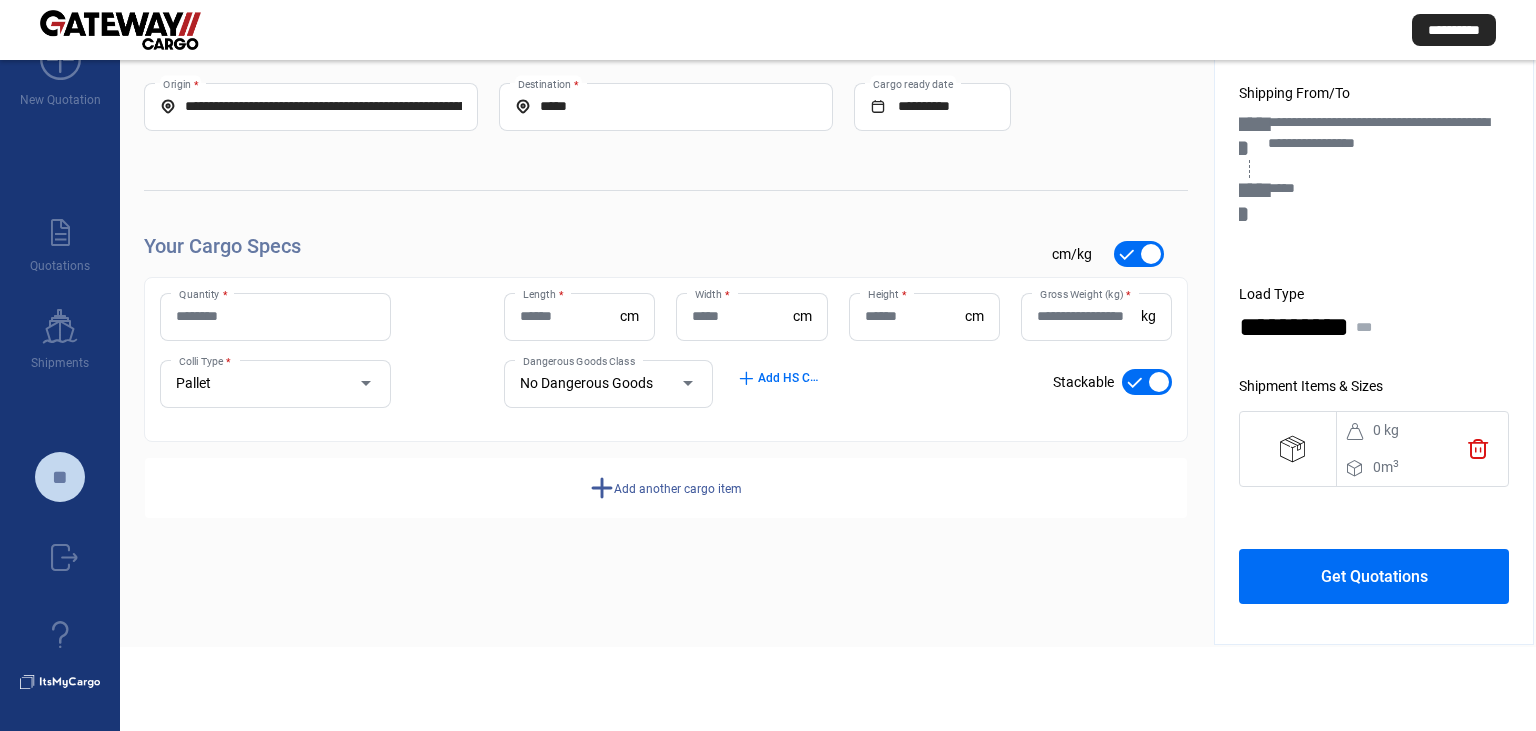 click on "add" 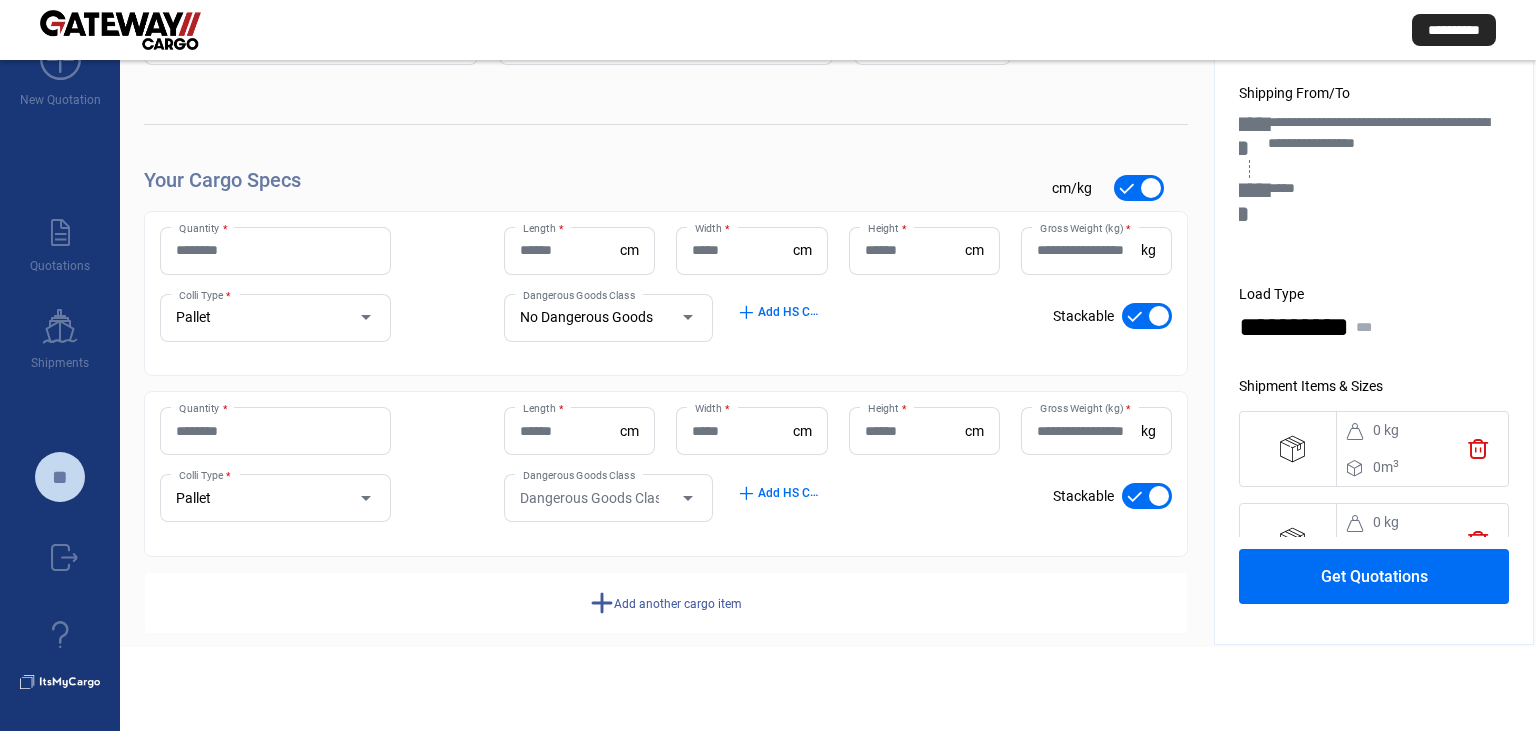 scroll, scrollTop: 92, scrollLeft: 0, axis: vertical 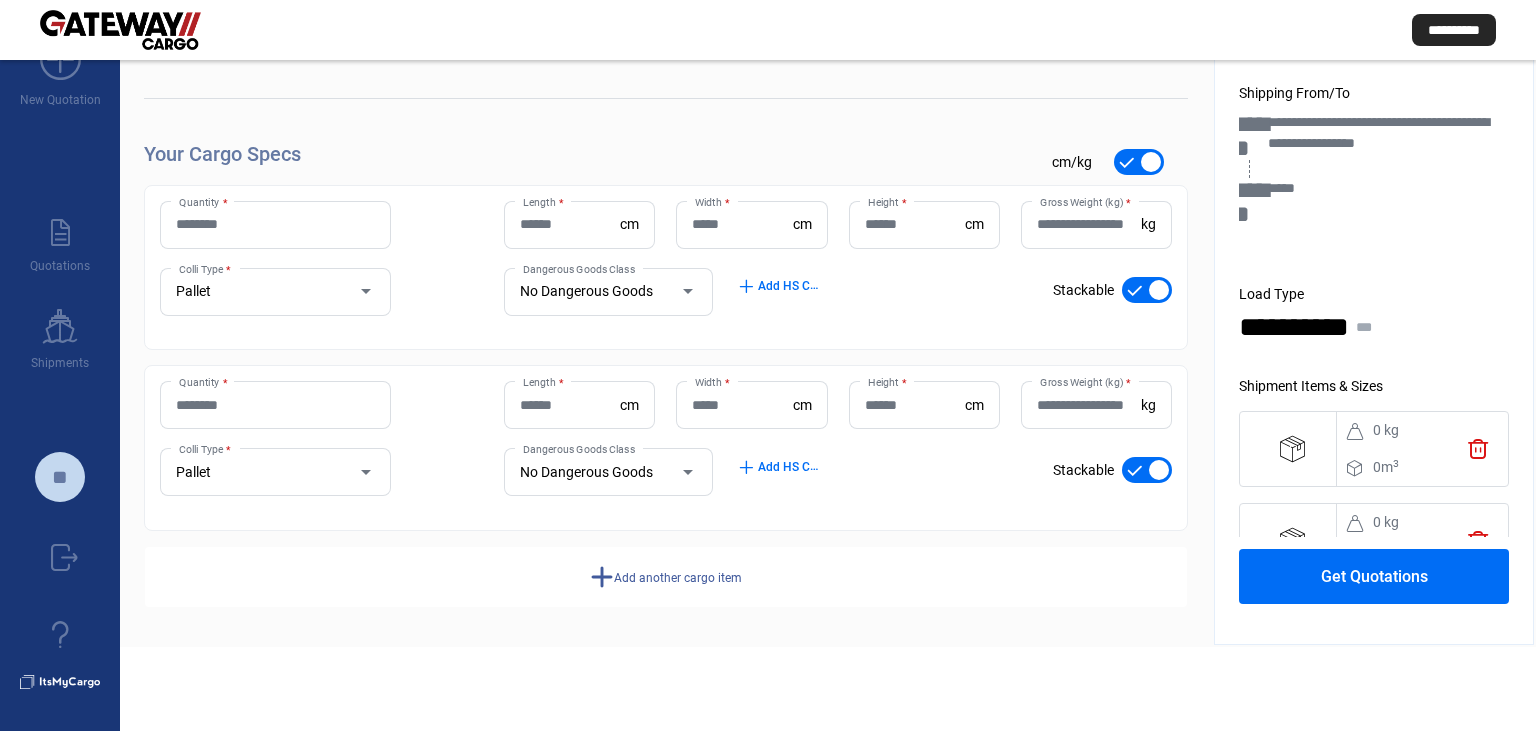 click on "add" 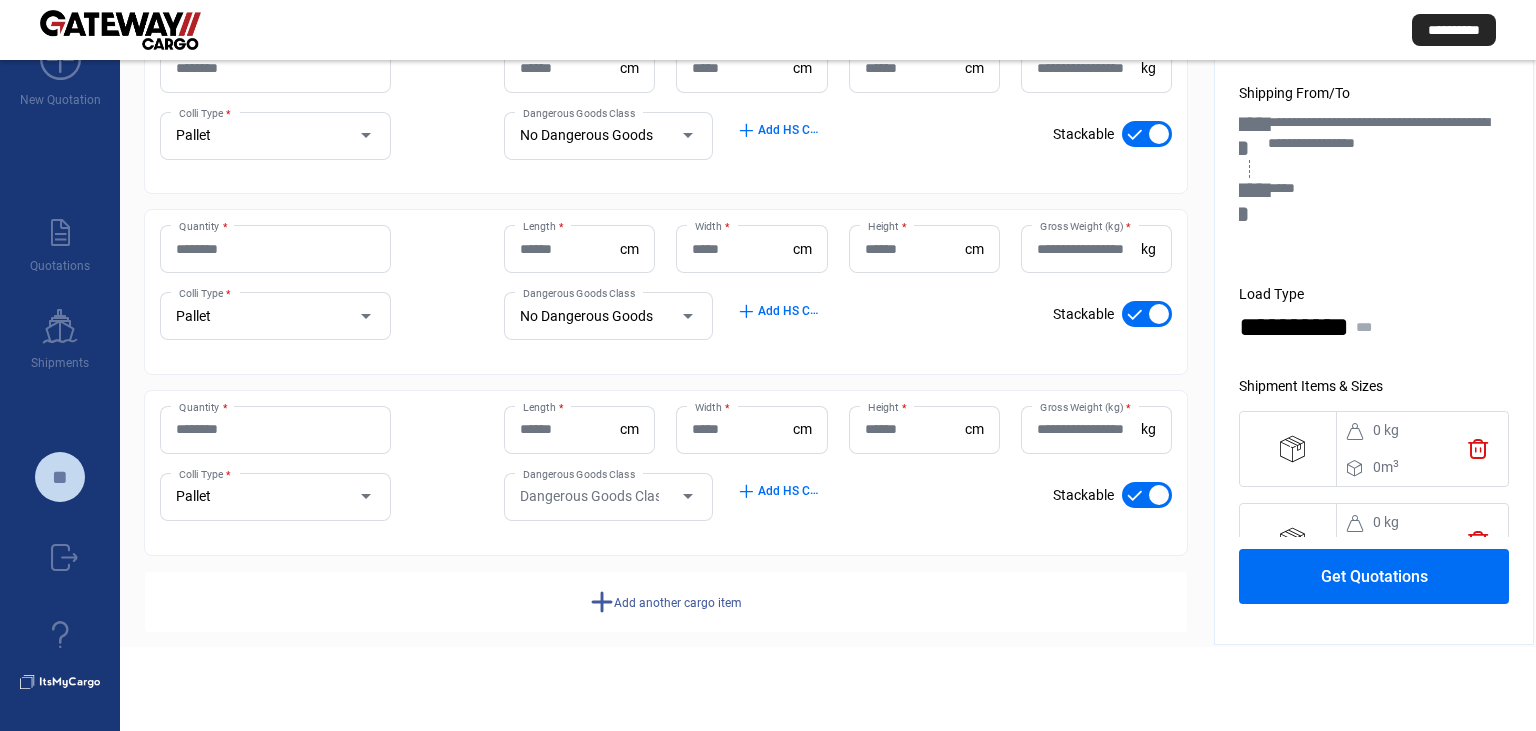 scroll, scrollTop: 272, scrollLeft: 0, axis: vertical 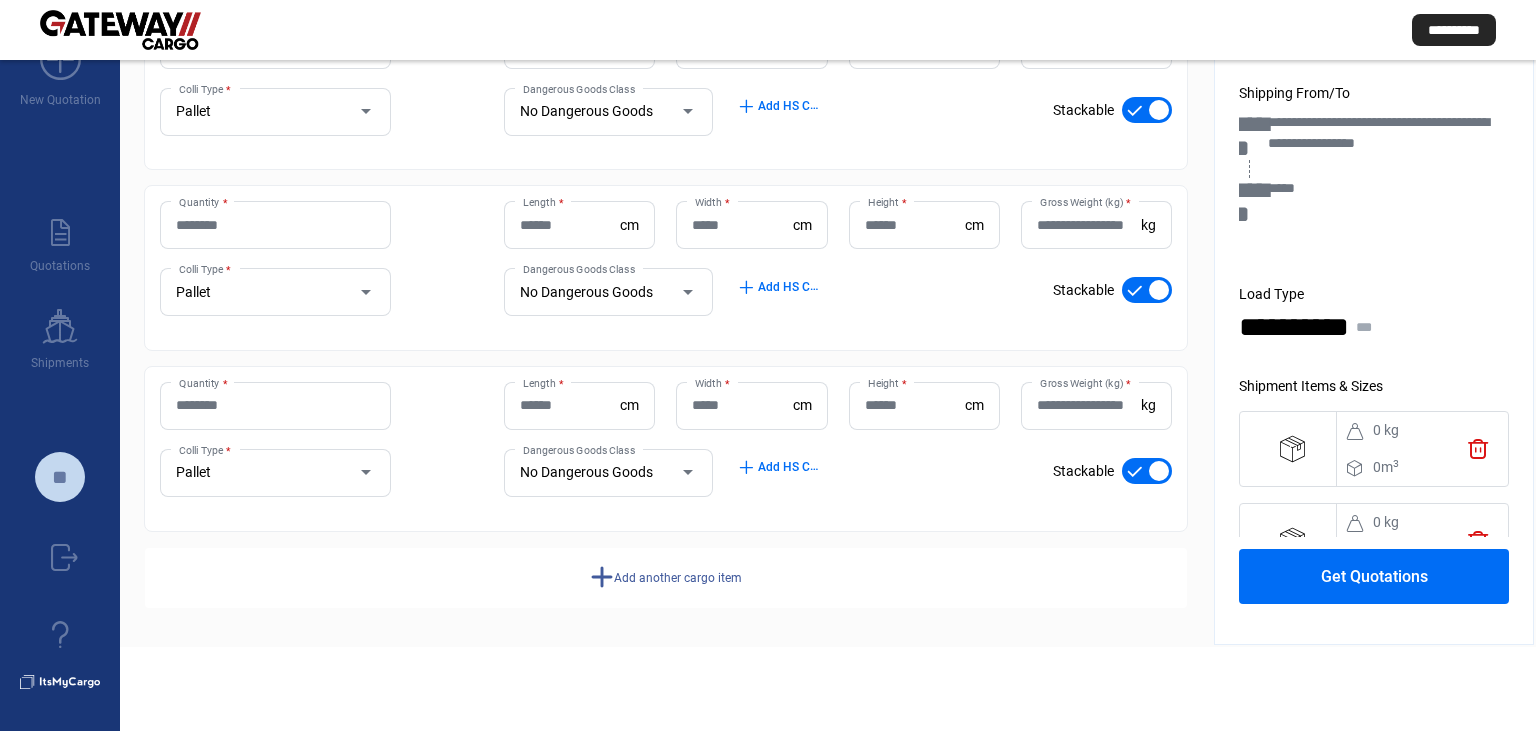 click on "add" 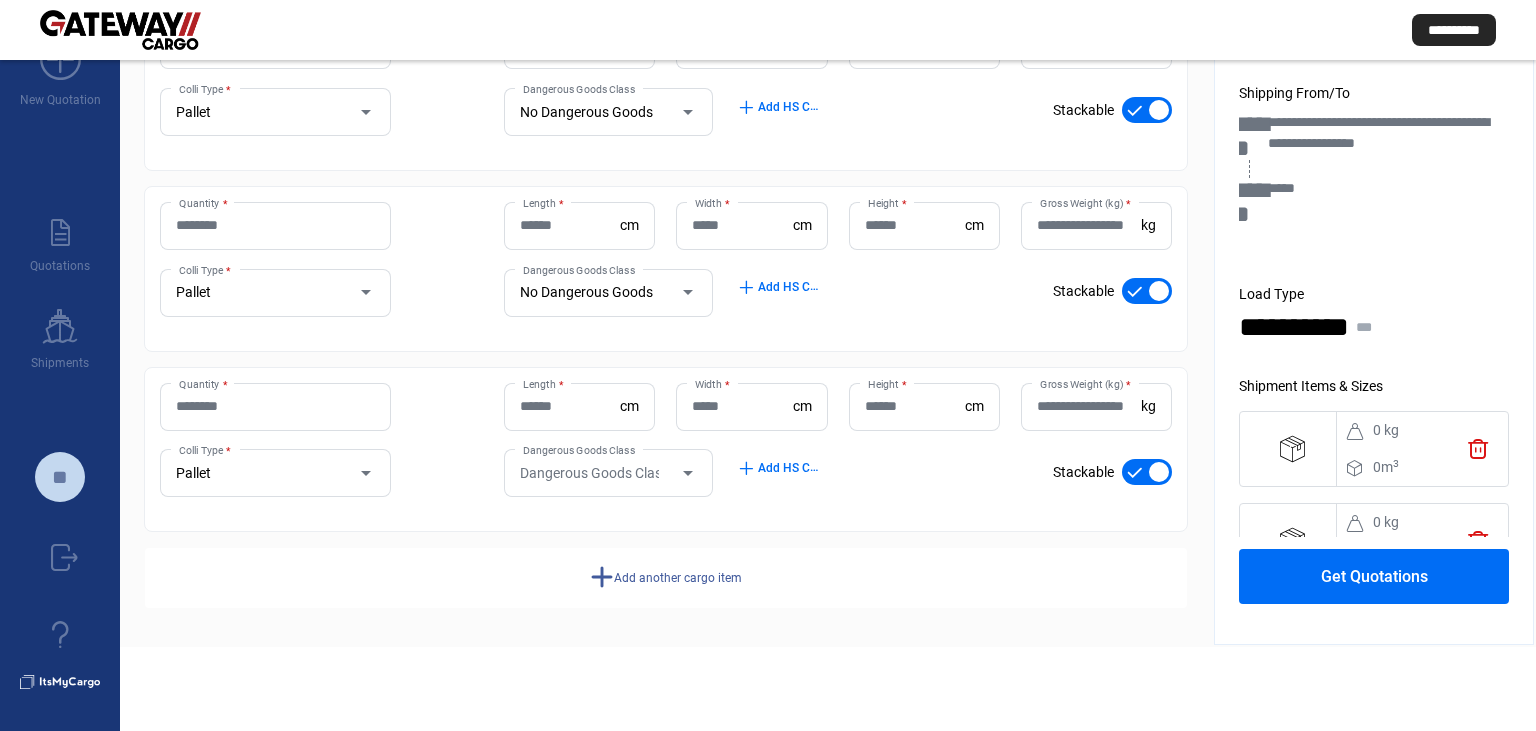 scroll, scrollTop: 453, scrollLeft: 0, axis: vertical 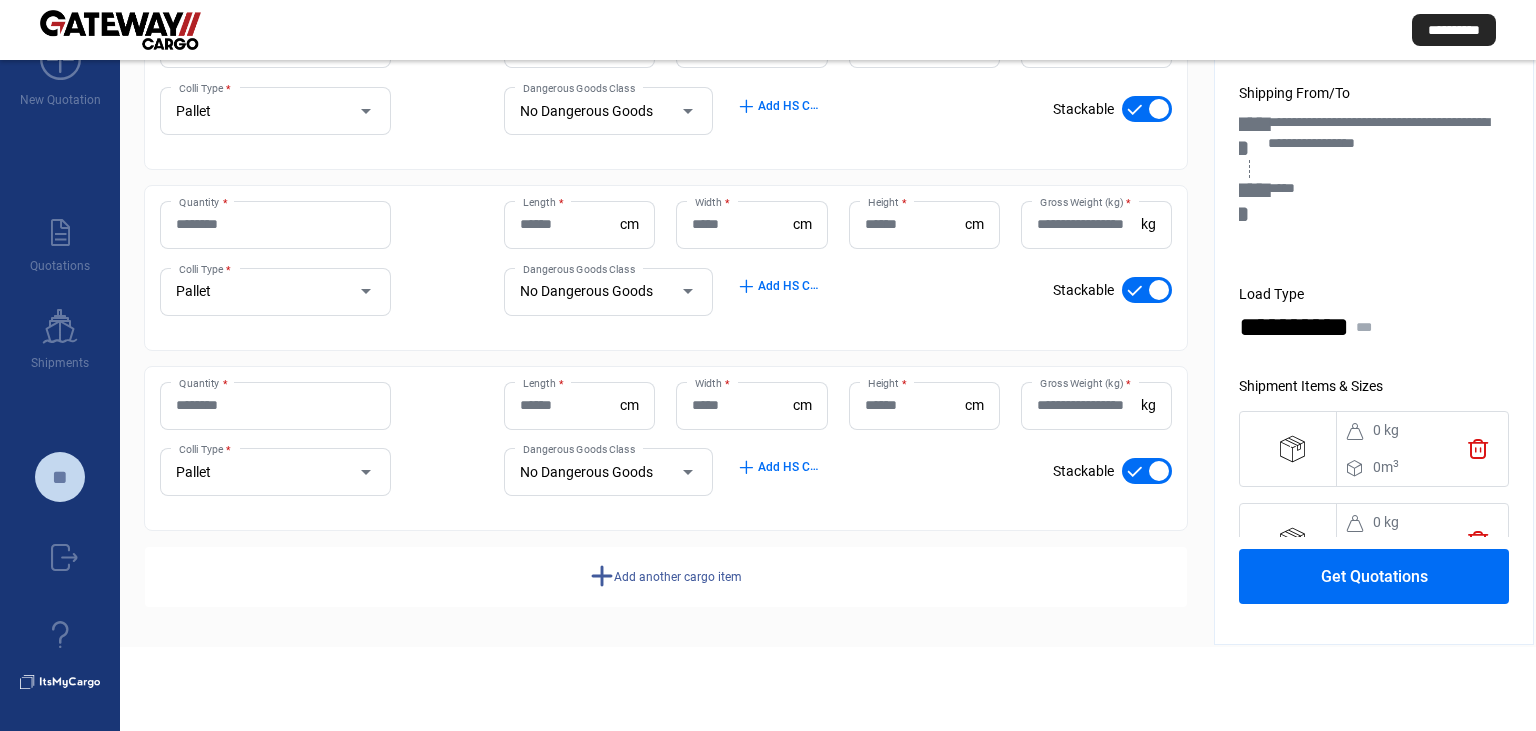 click on "add" 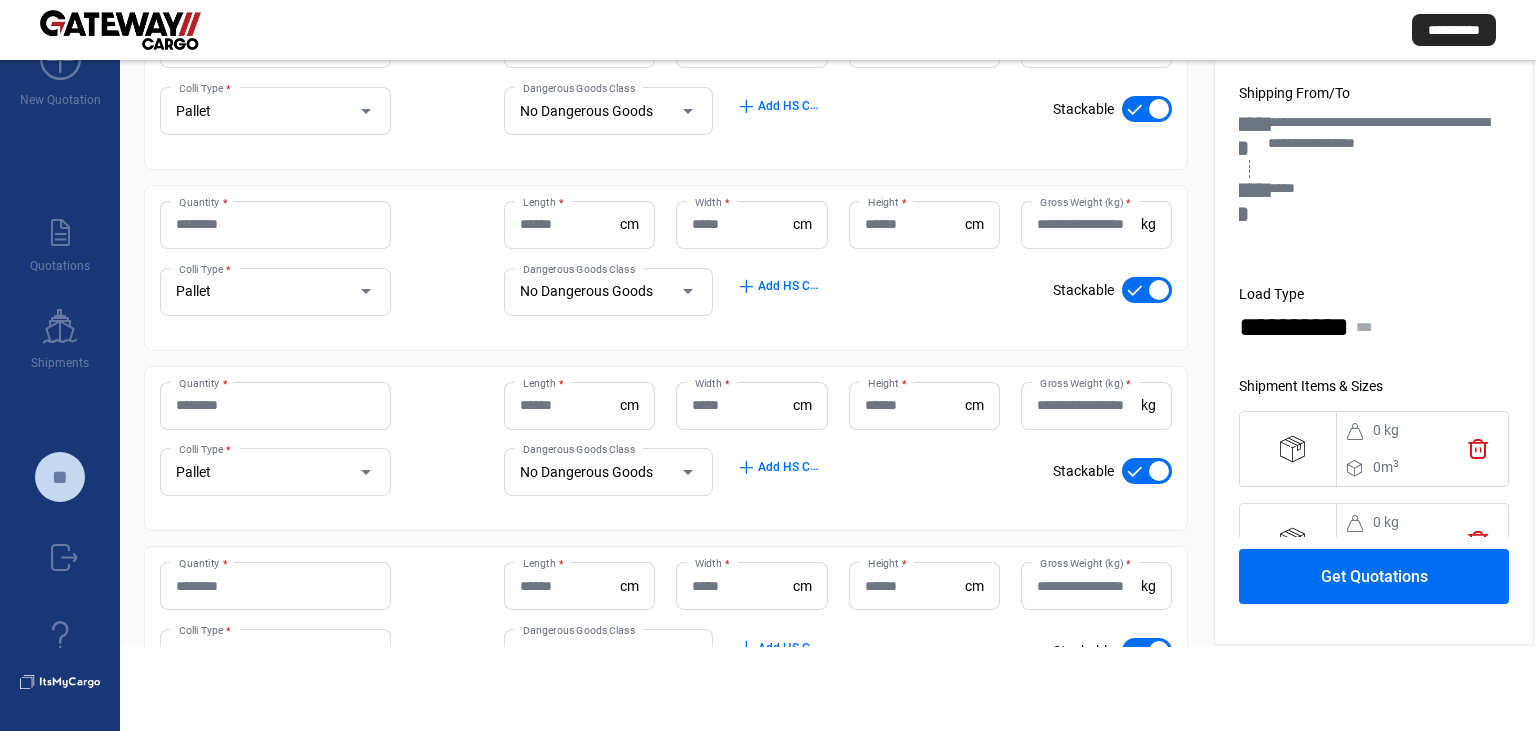 scroll, scrollTop: 633, scrollLeft: 0, axis: vertical 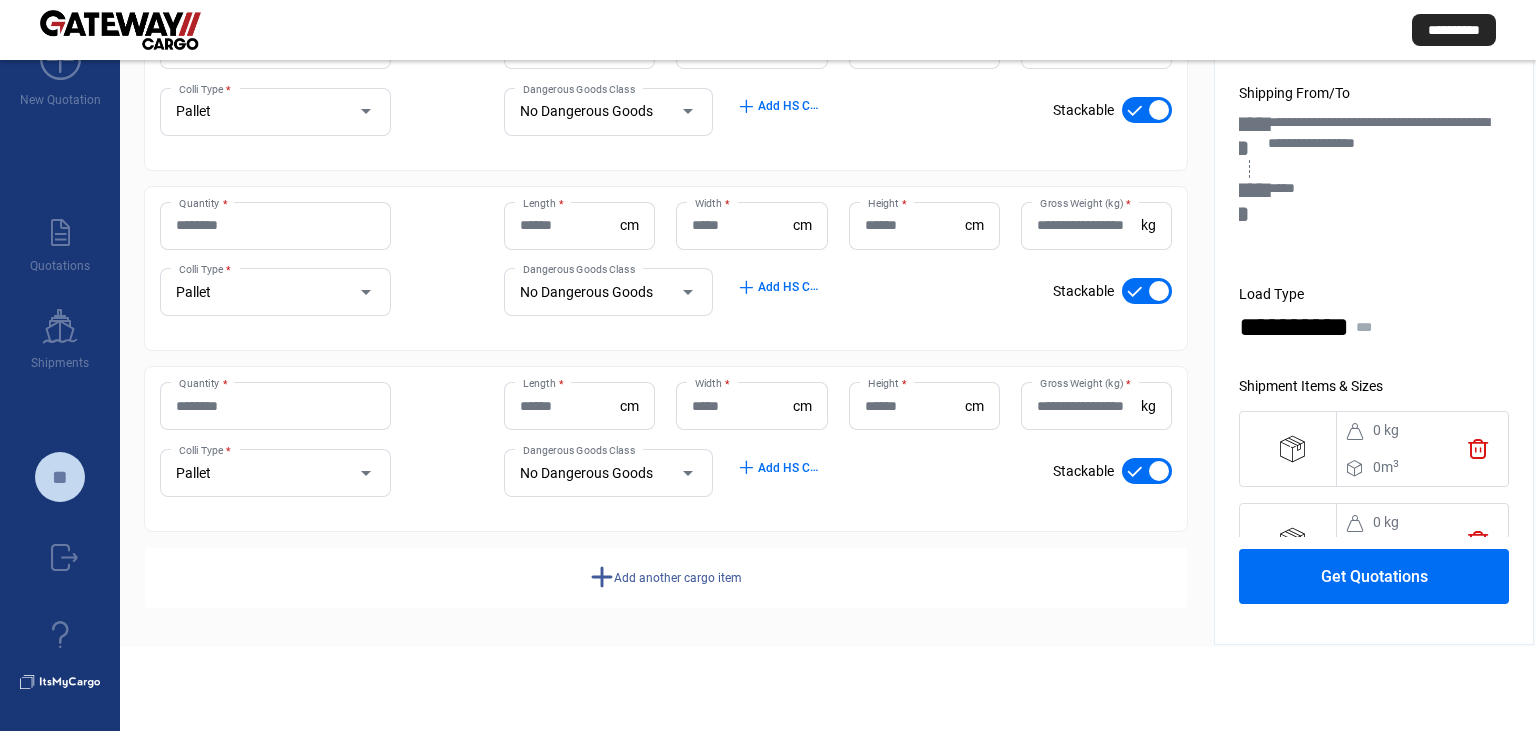 click on "add" 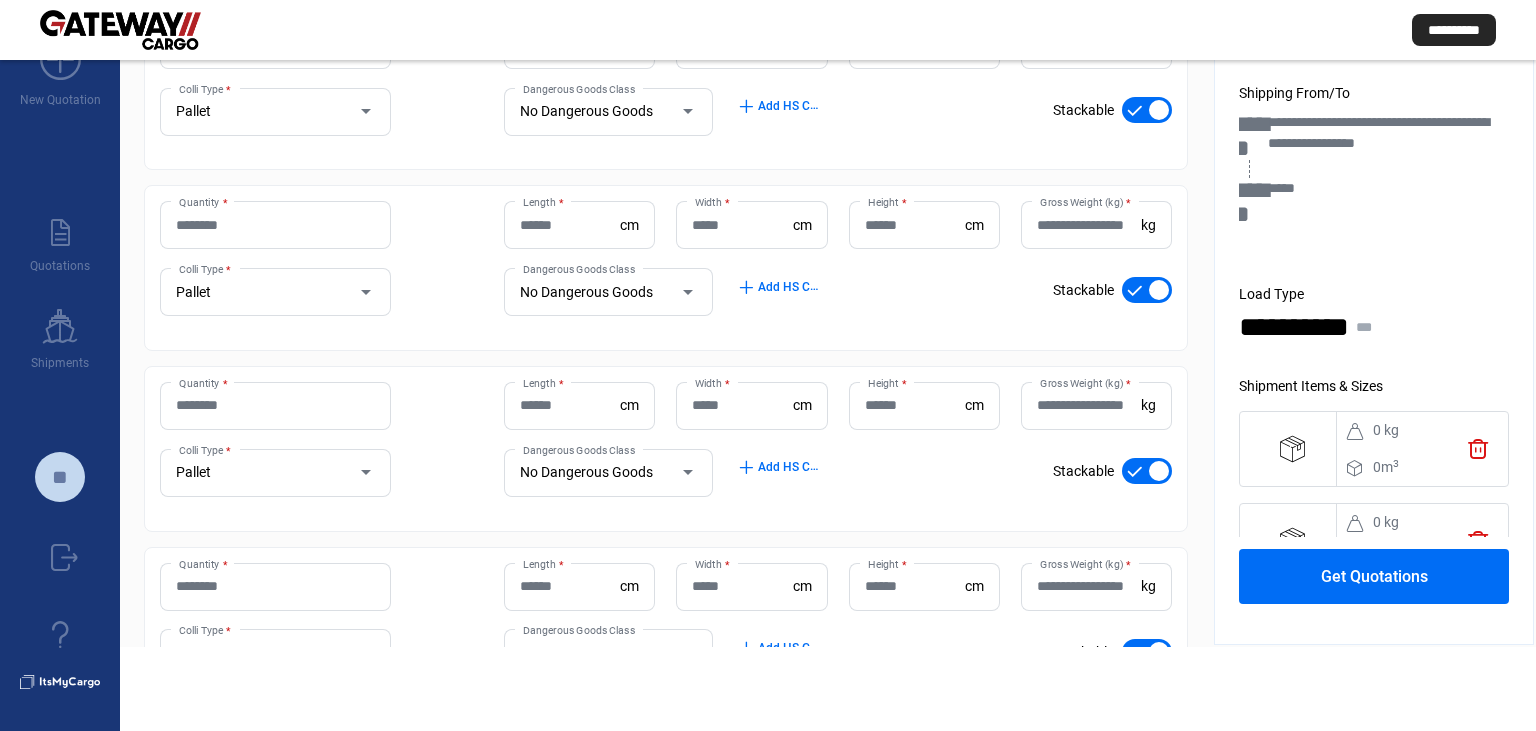 scroll, scrollTop: 107, scrollLeft: 0, axis: vertical 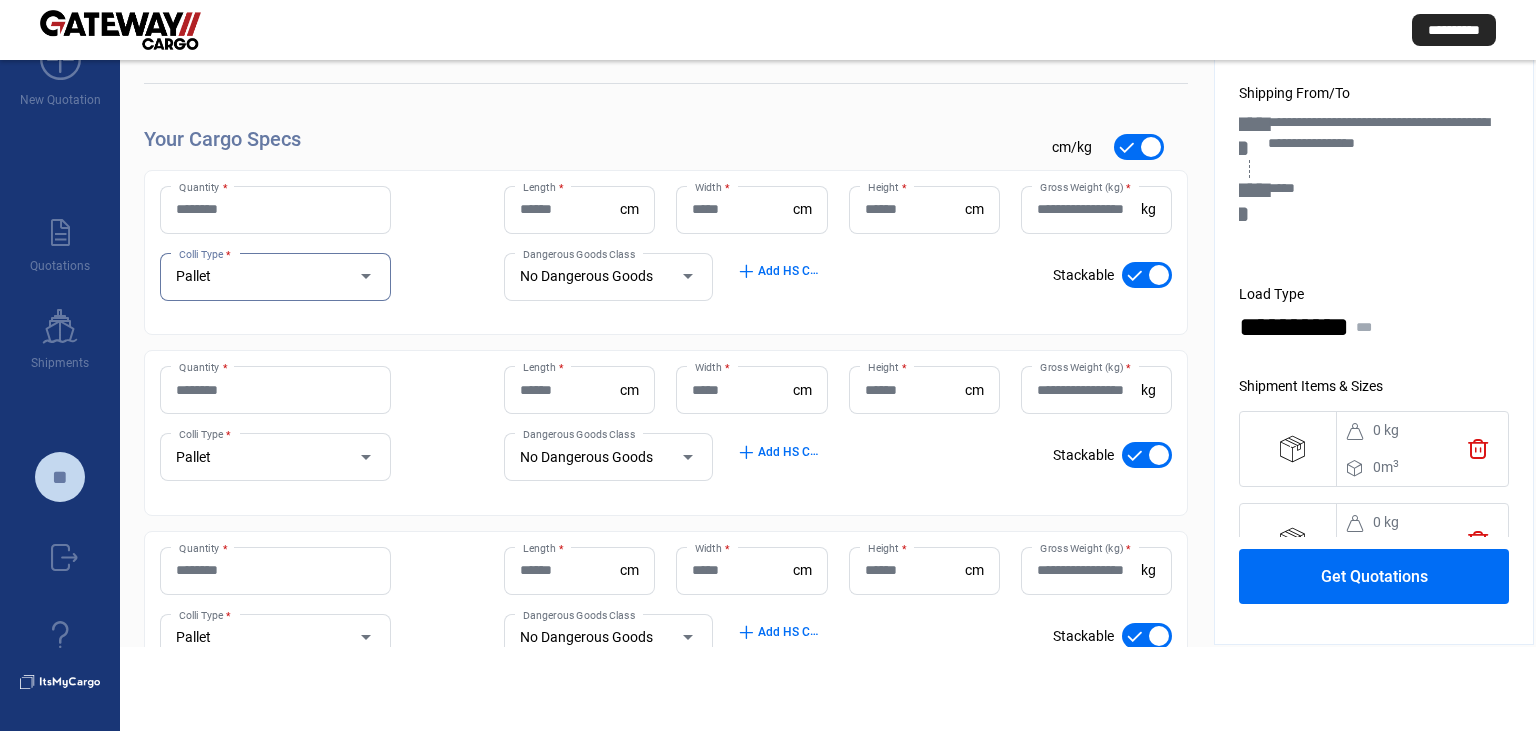 click on "Pallet" at bounding box center [256, 277] 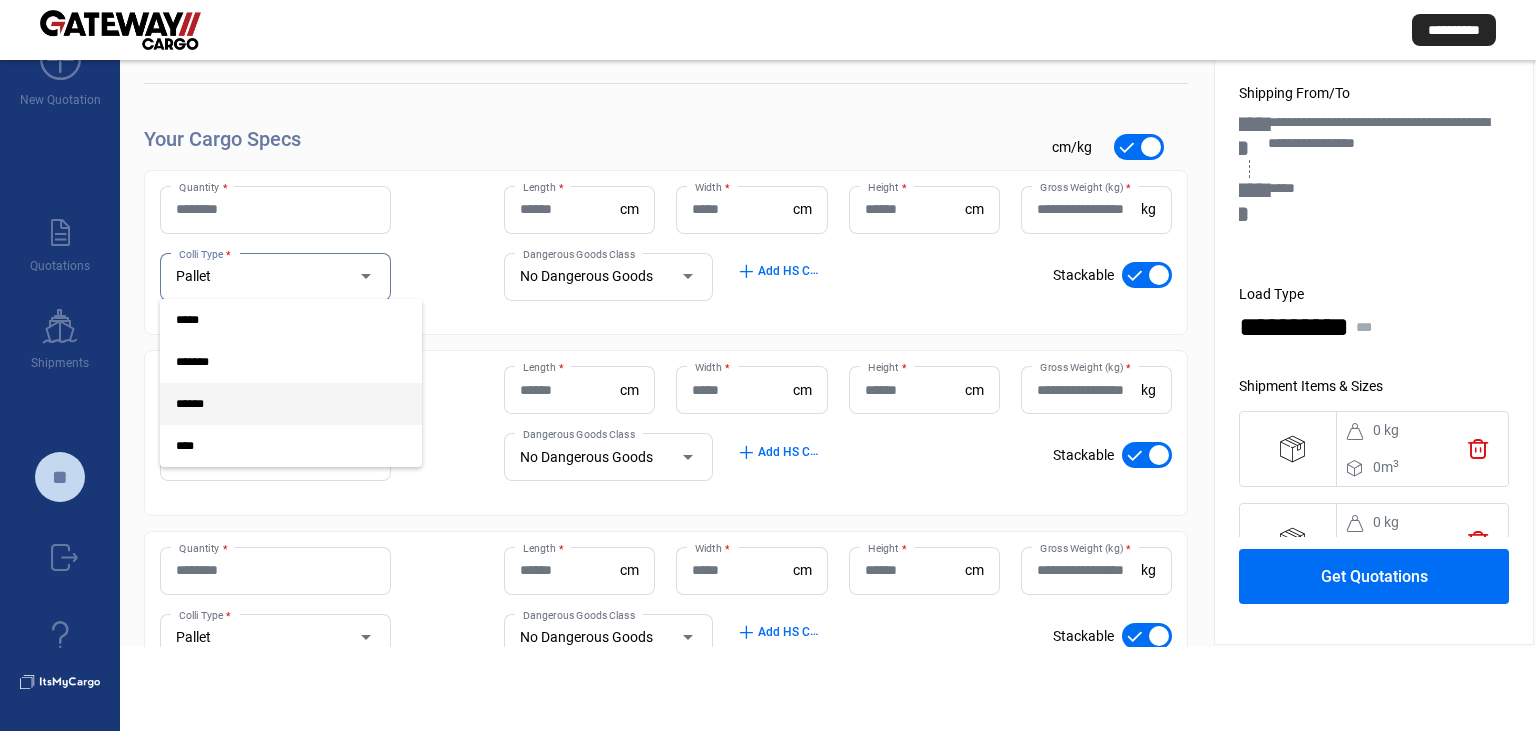 click on "***** ******* ****** ****" at bounding box center [275, 365] 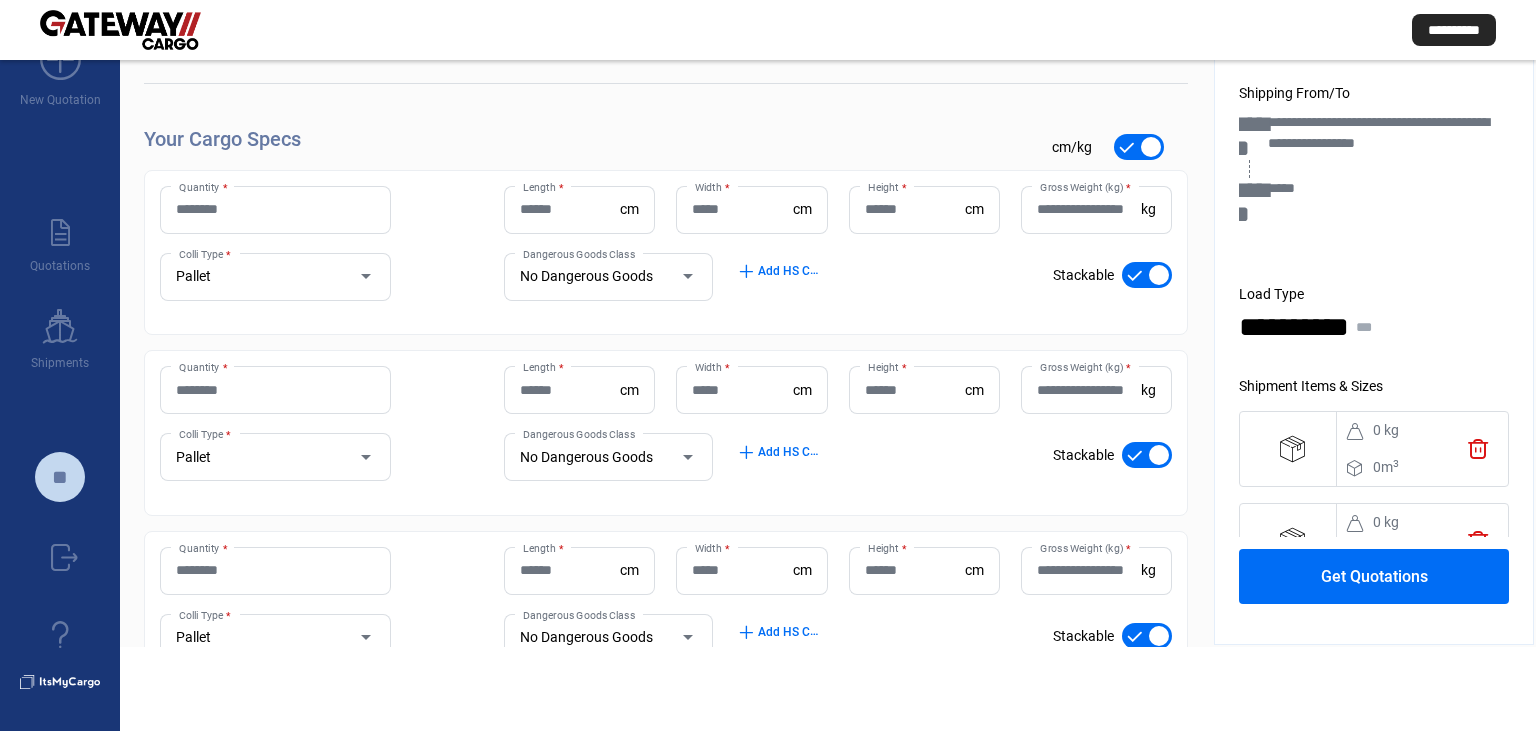 click on "Quantity *" at bounding box center [275, 209] 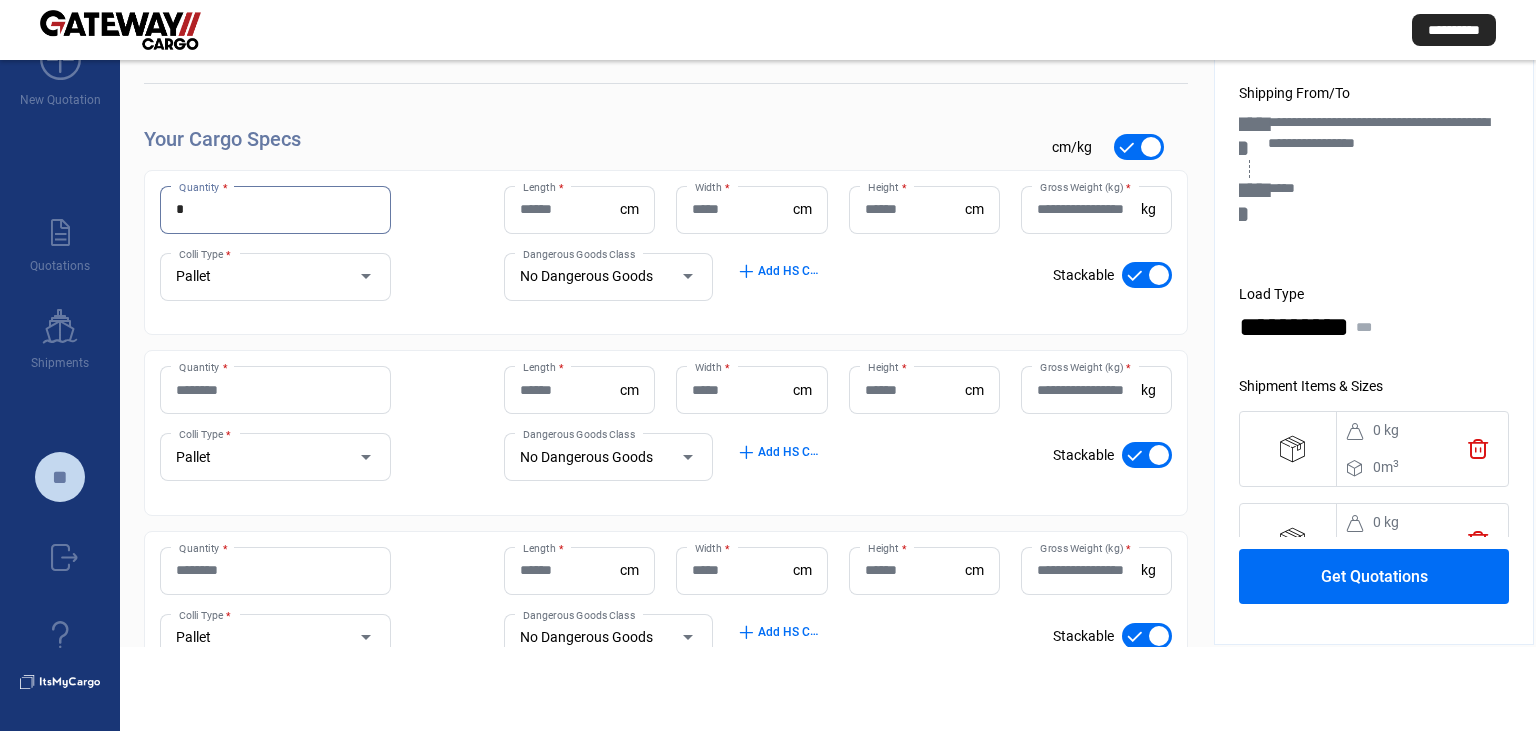 type on "*" 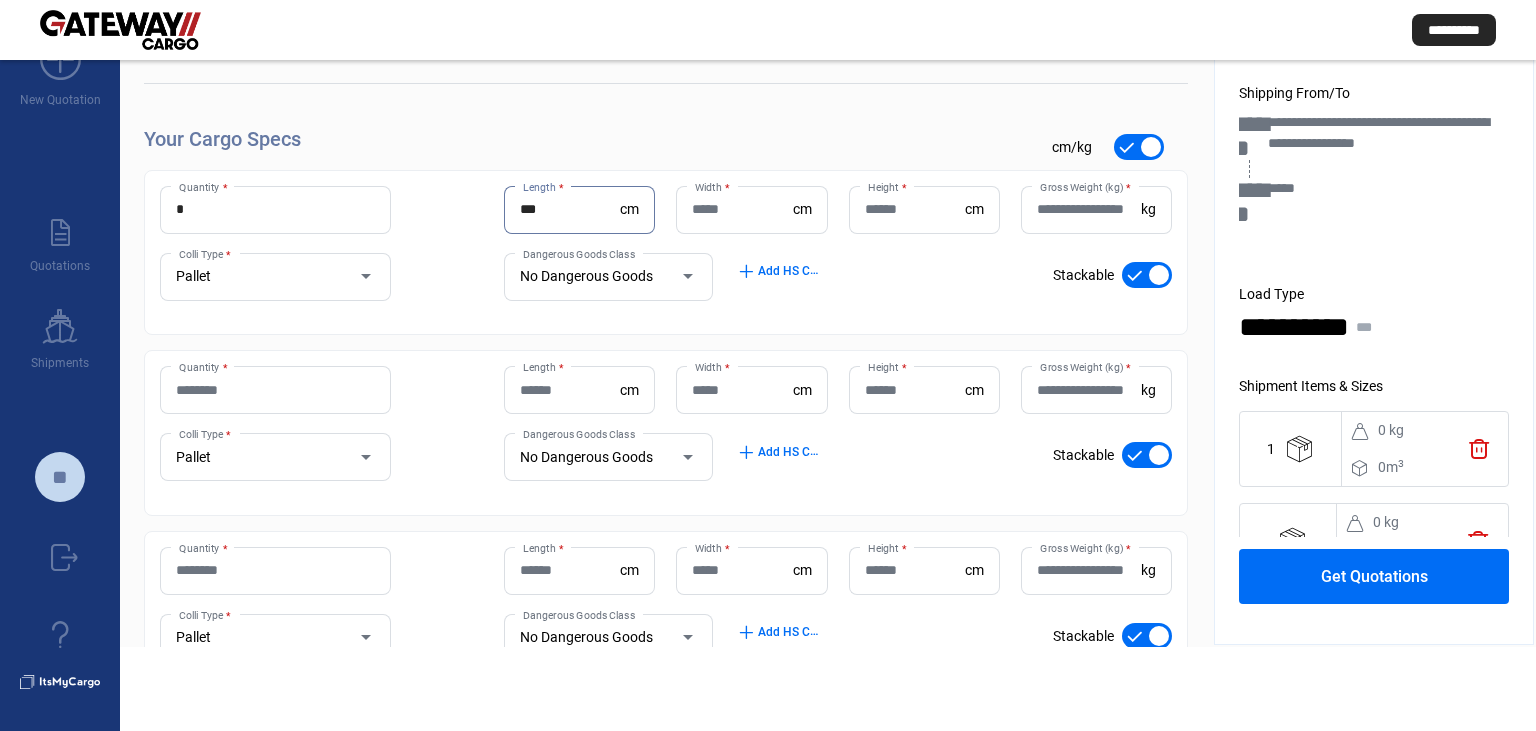 type on "***" 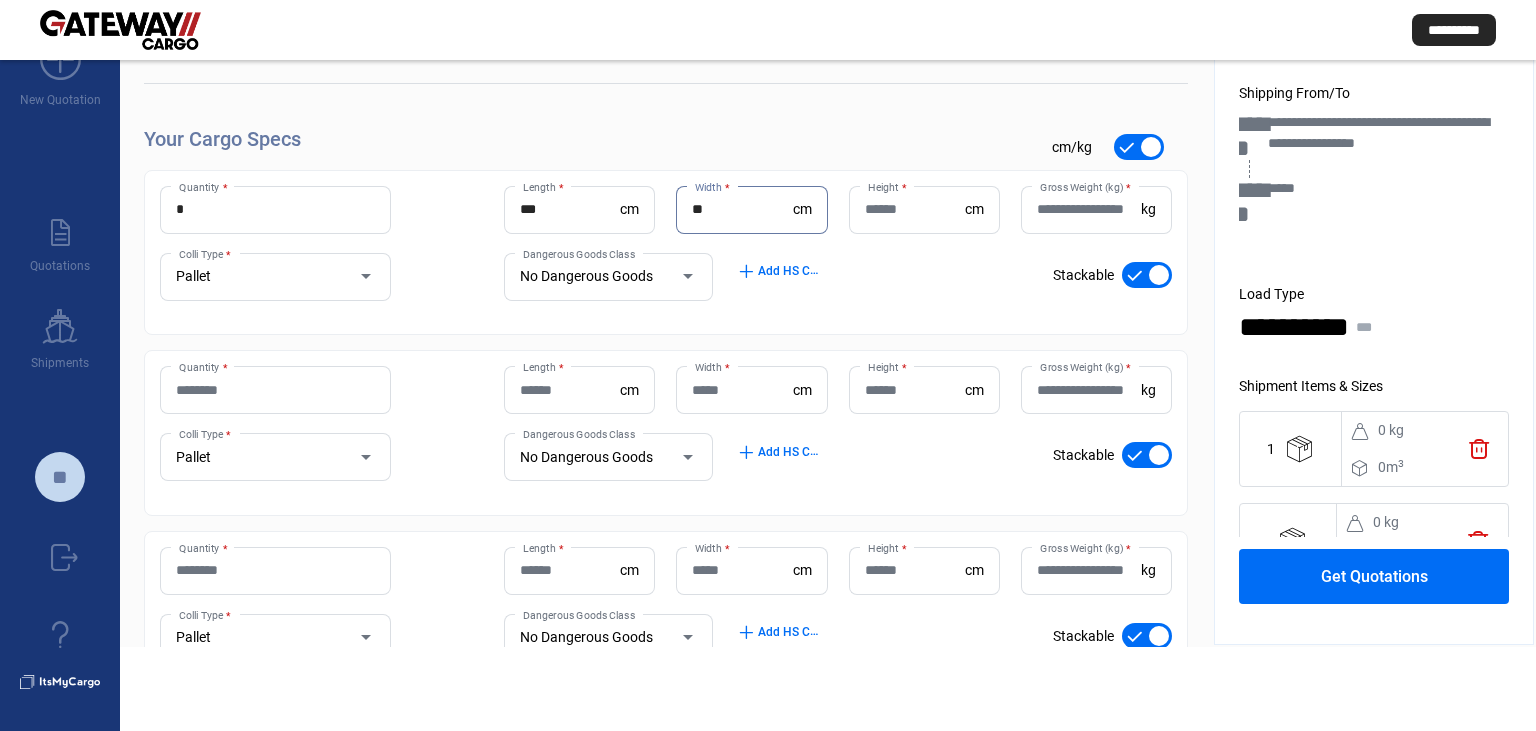type on "**" 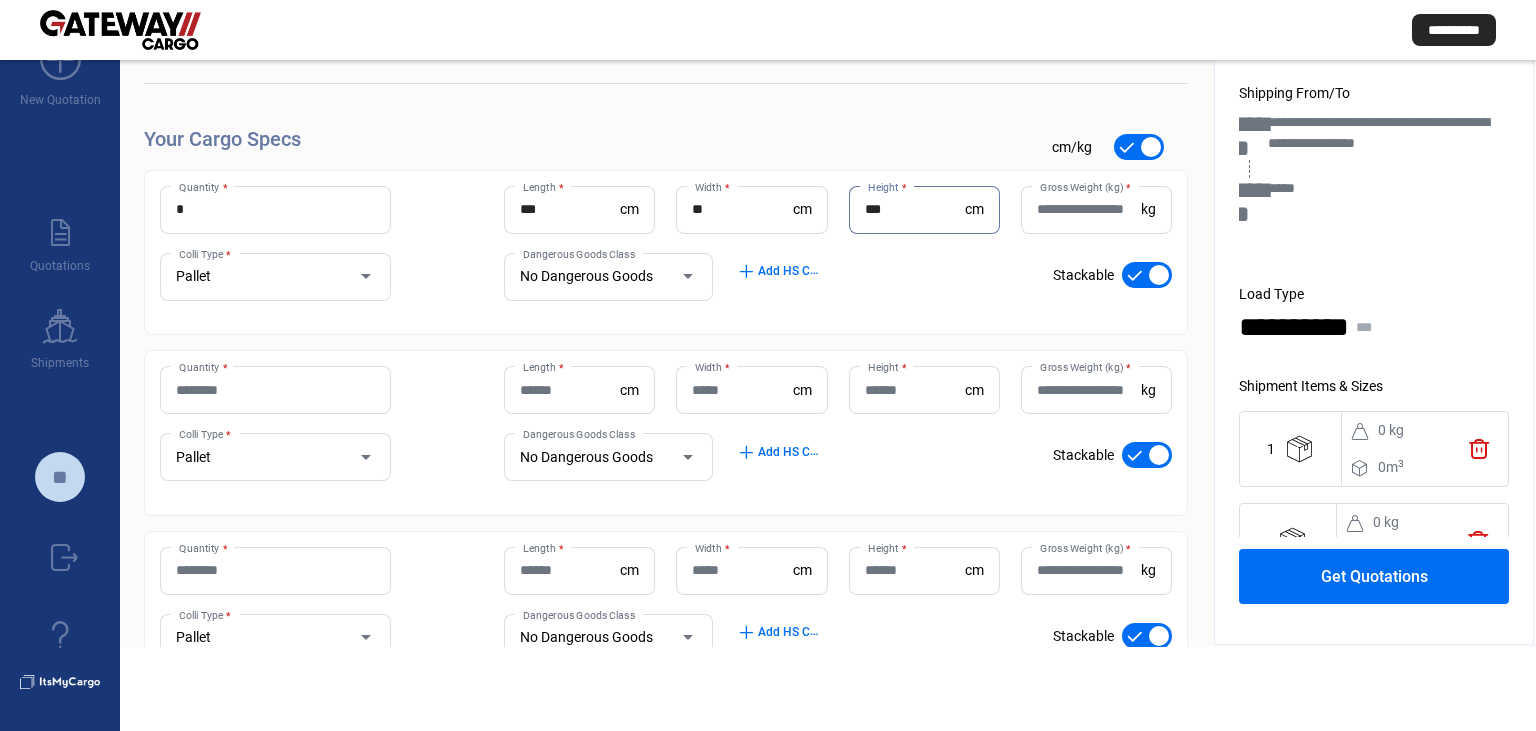 type on "***" 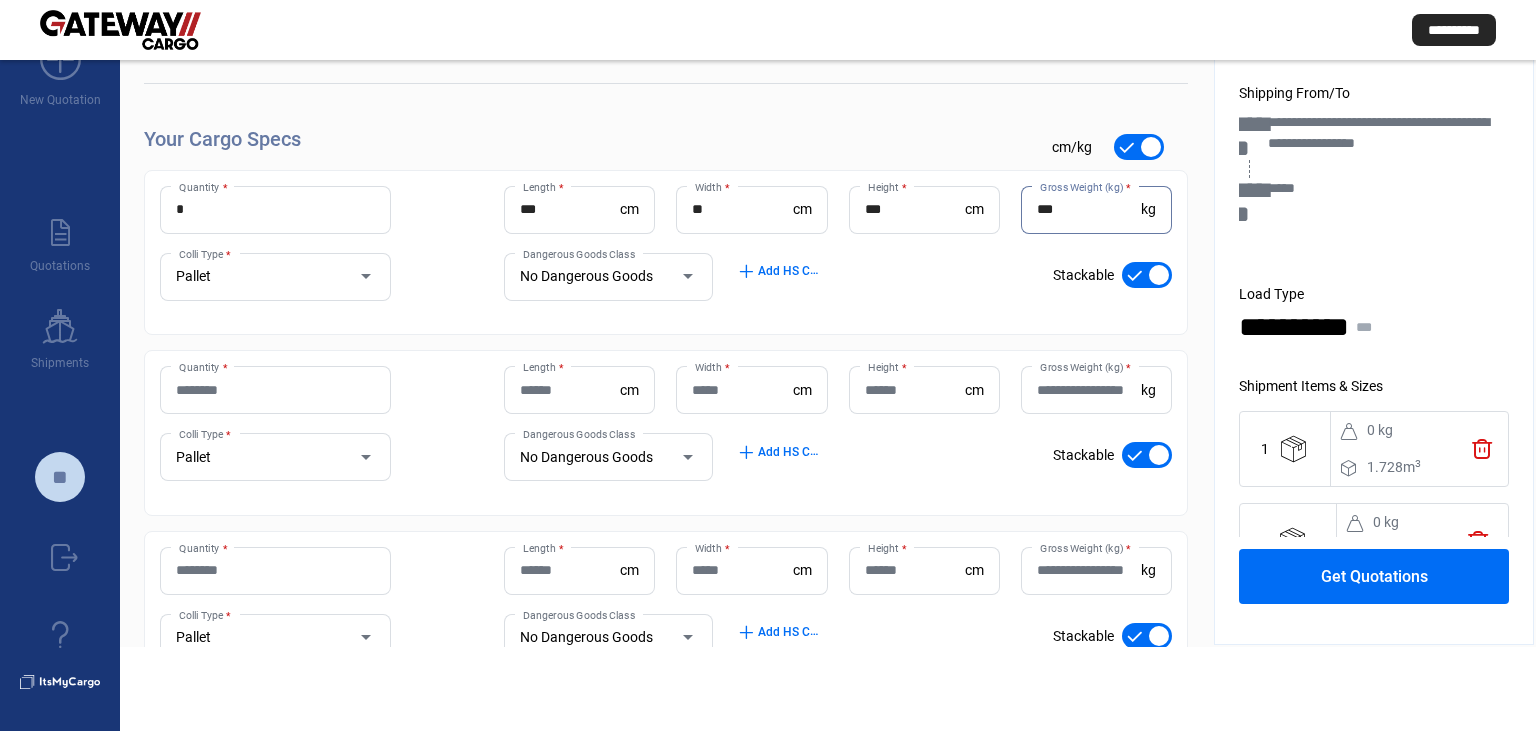type on "***" 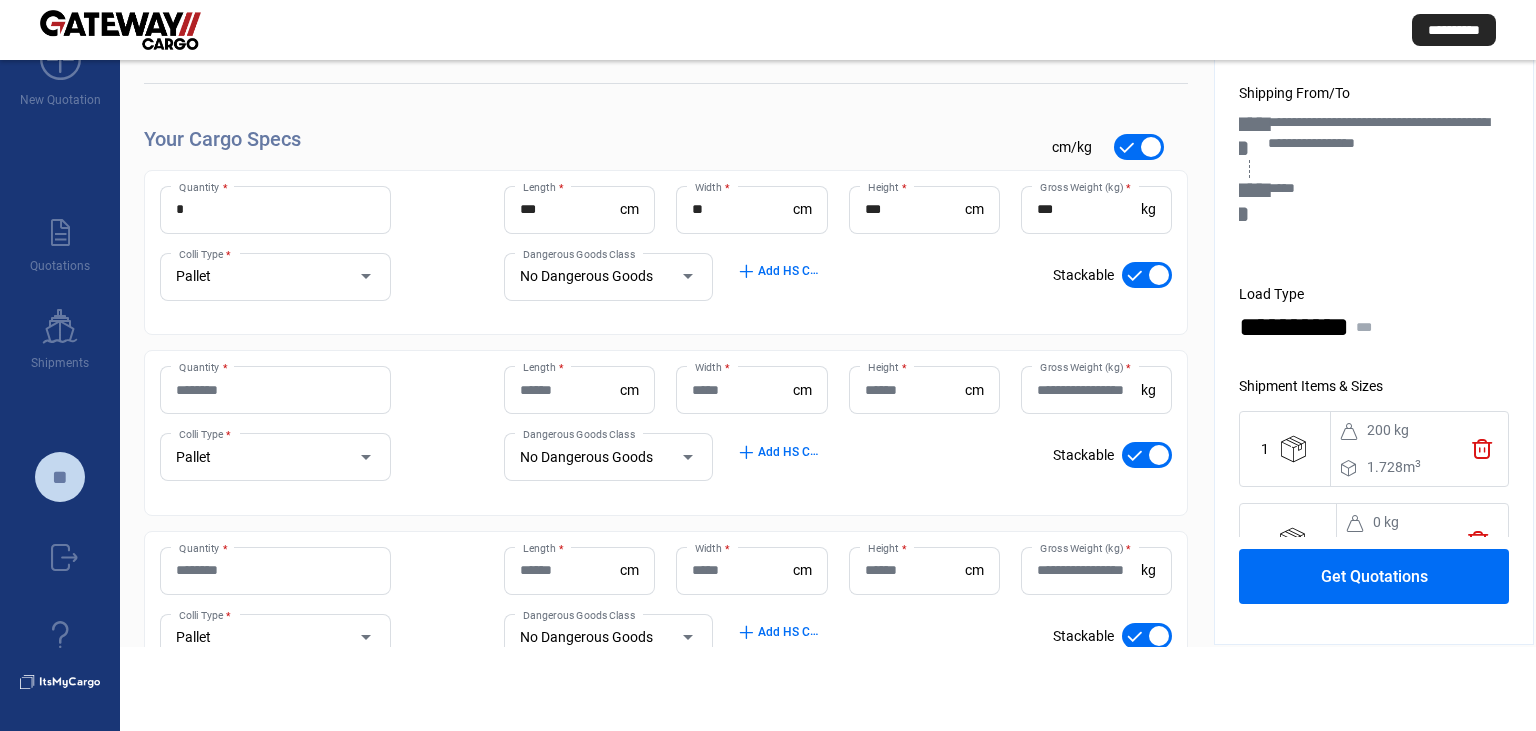 type 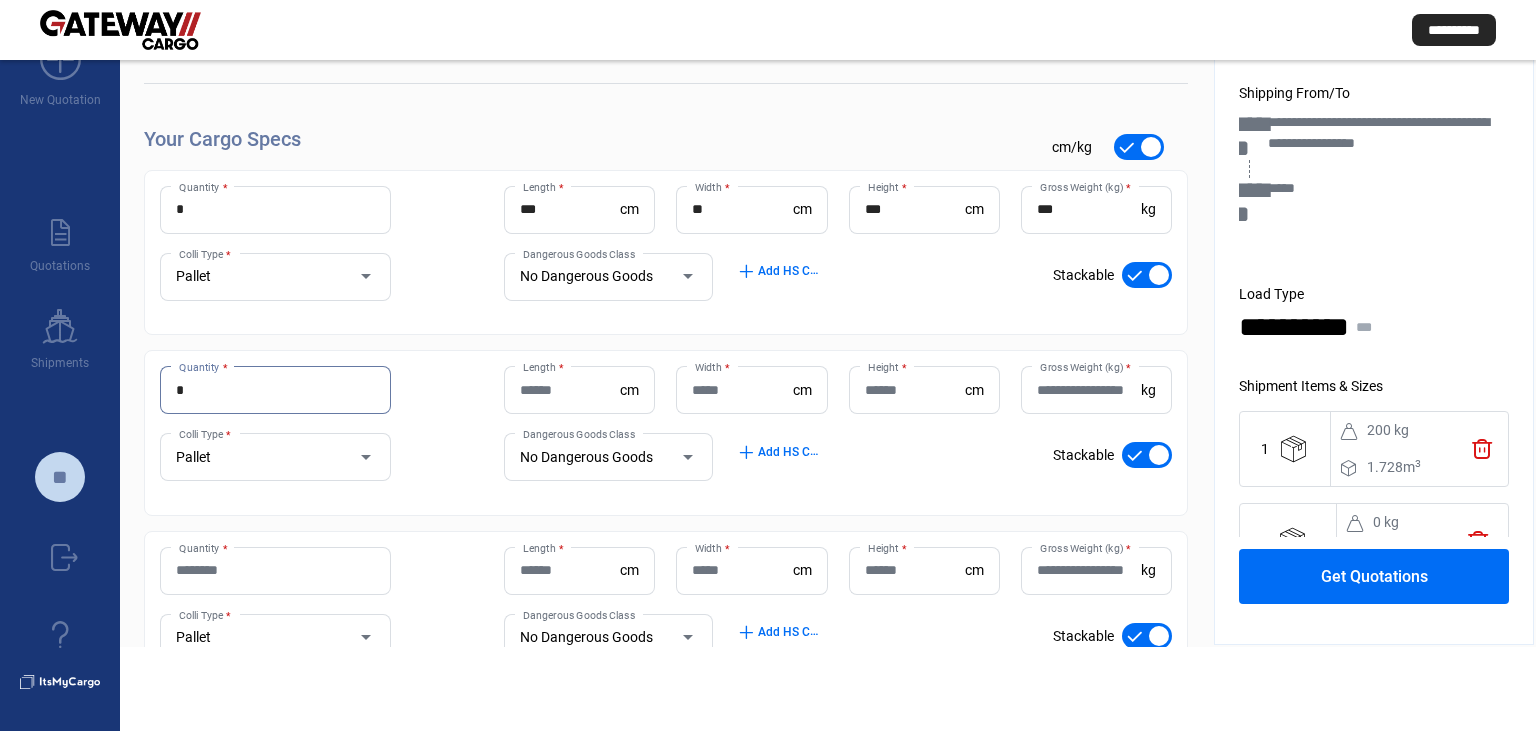 type on "*" 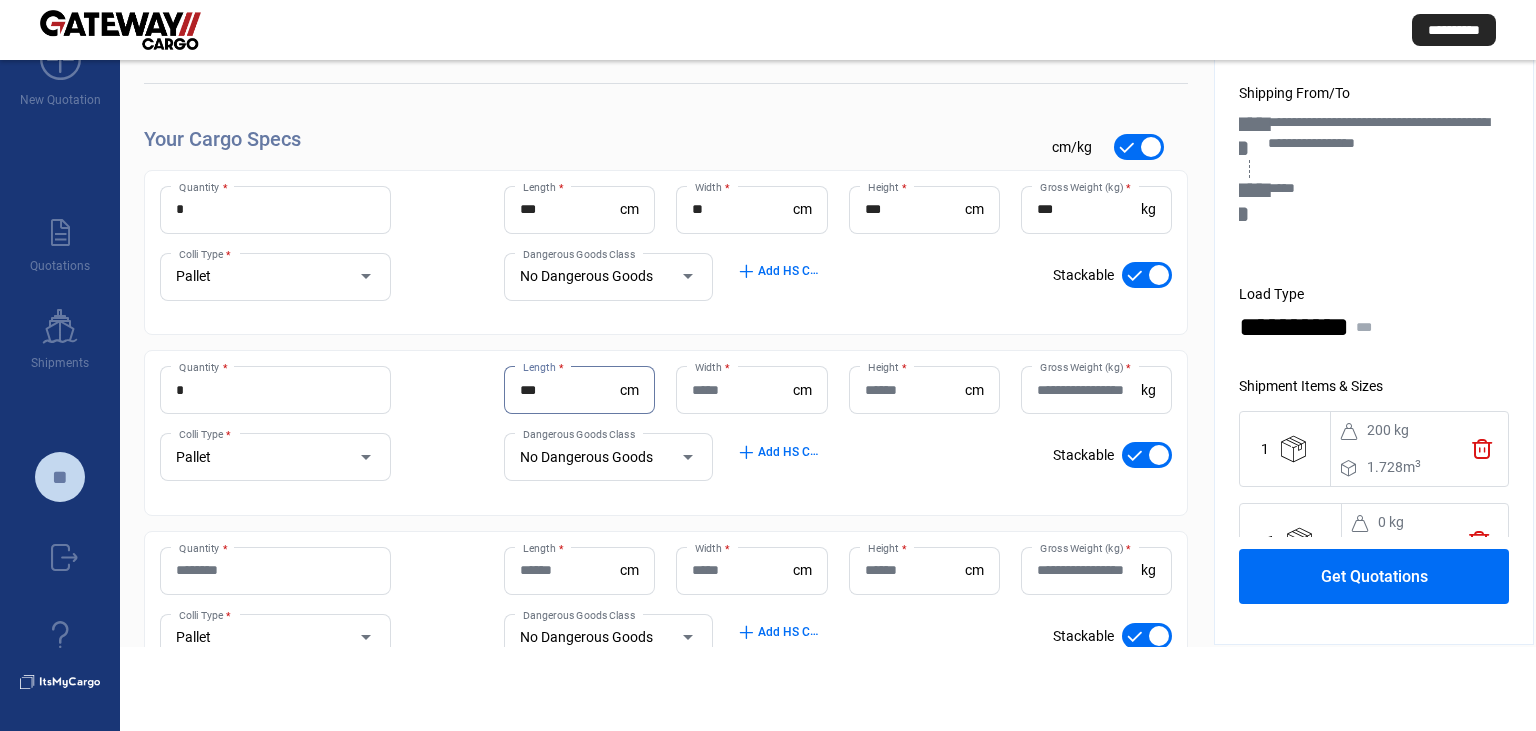 type on "***" 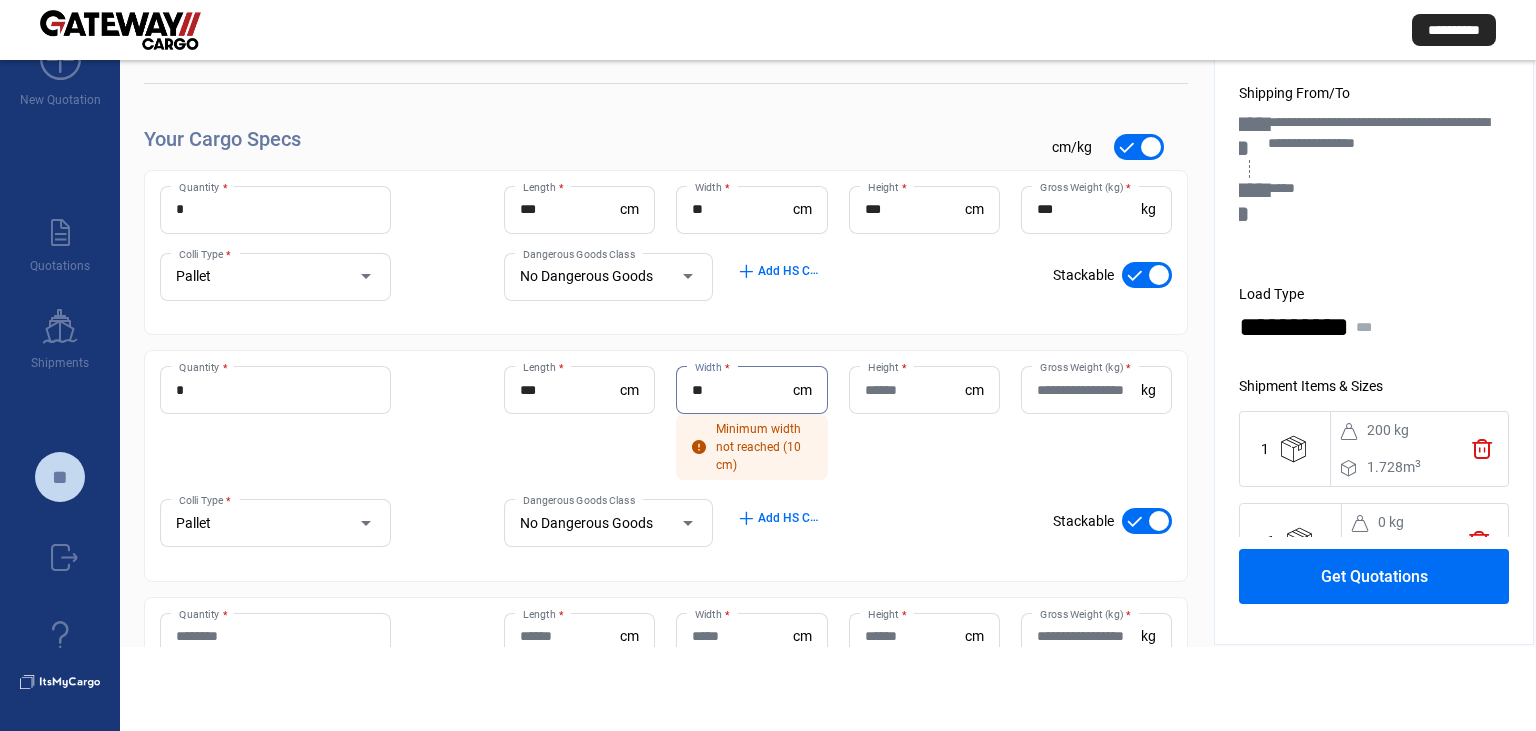 type on "**" 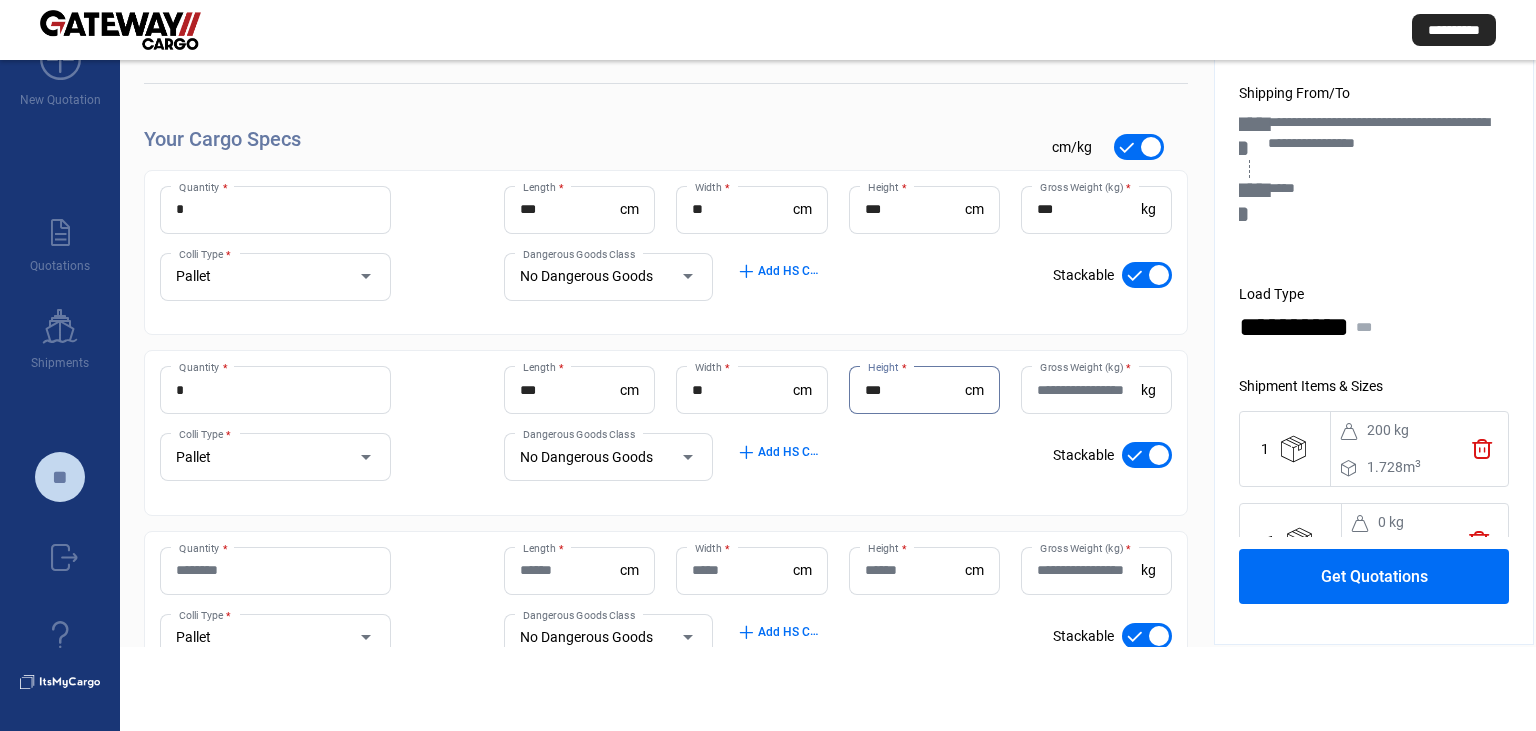 type on "***" 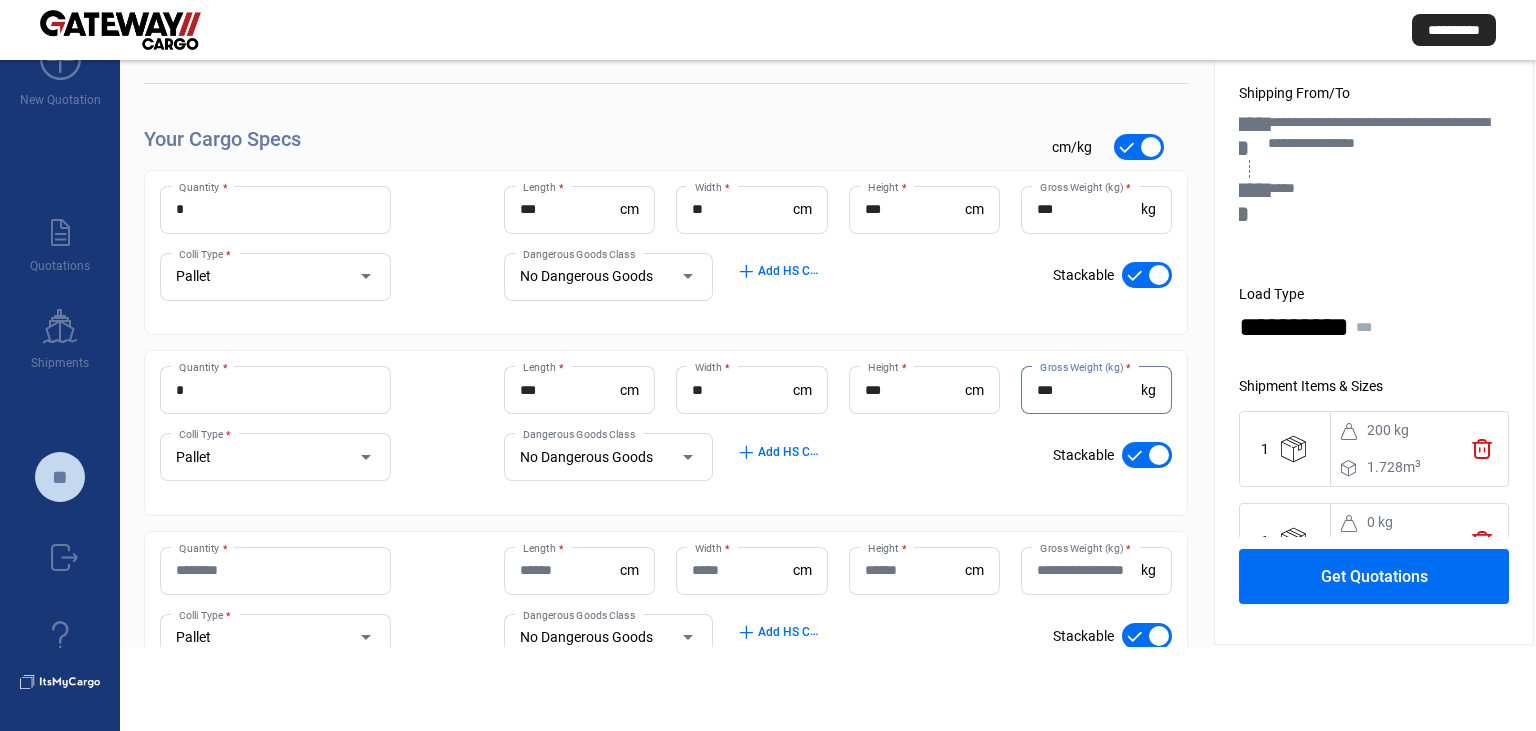type on "***" 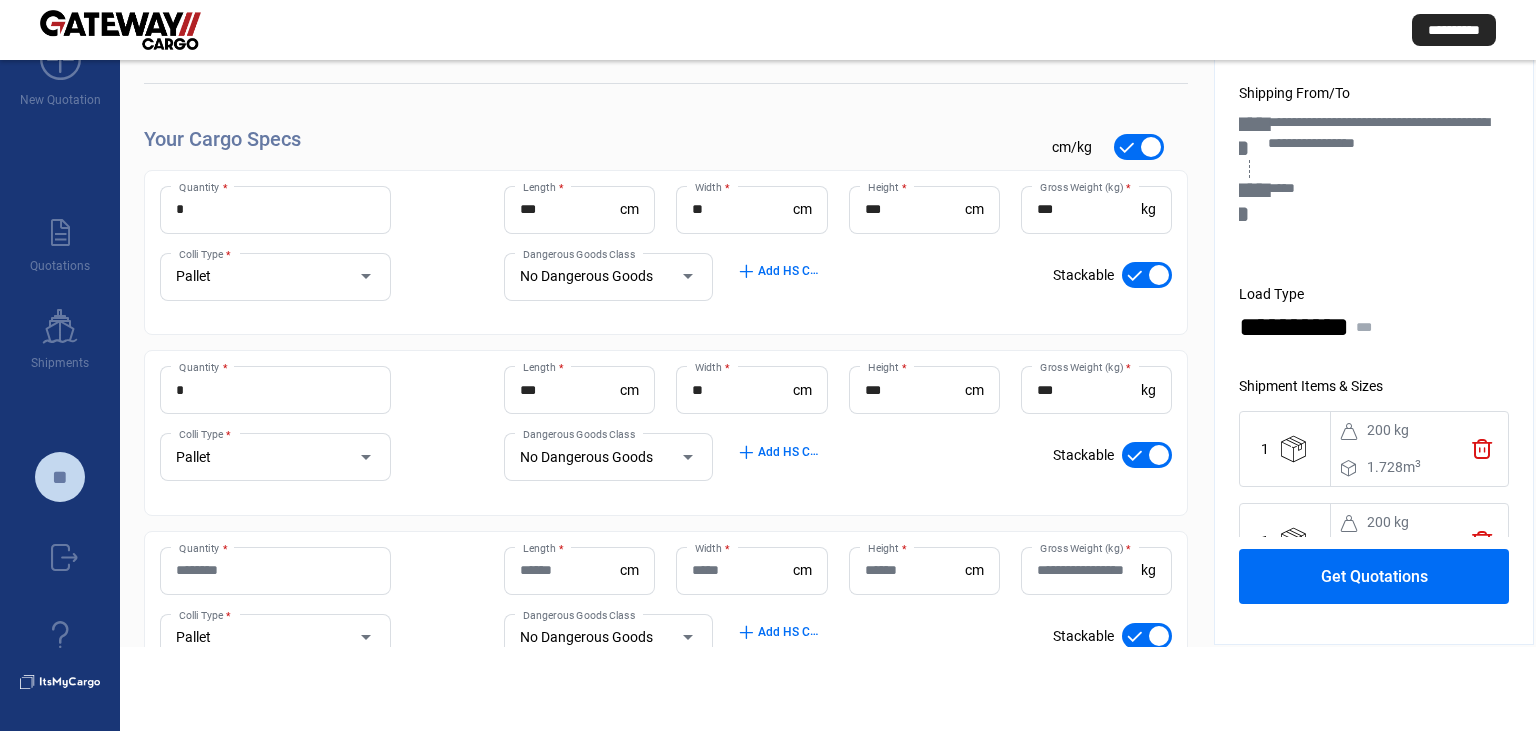 type 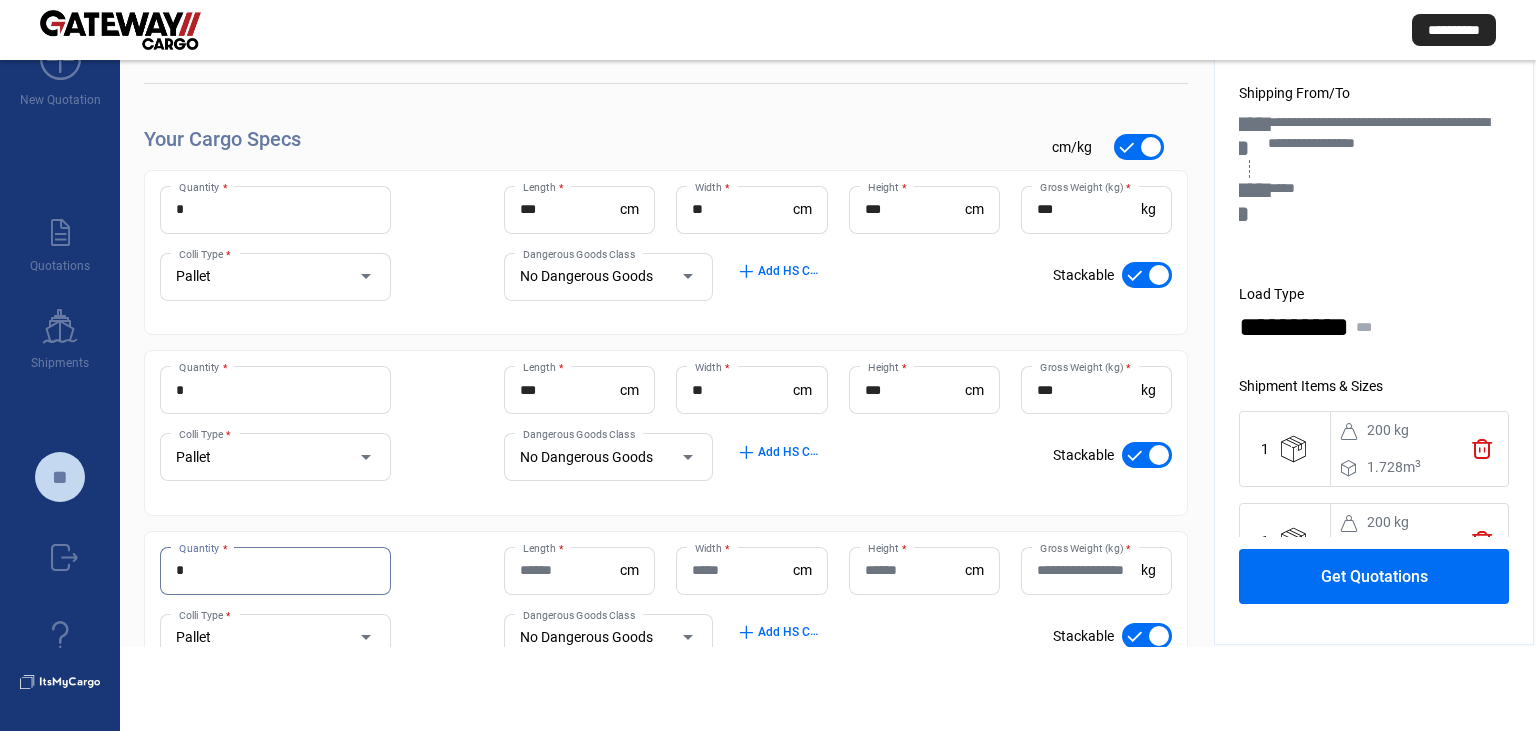 type on "*" 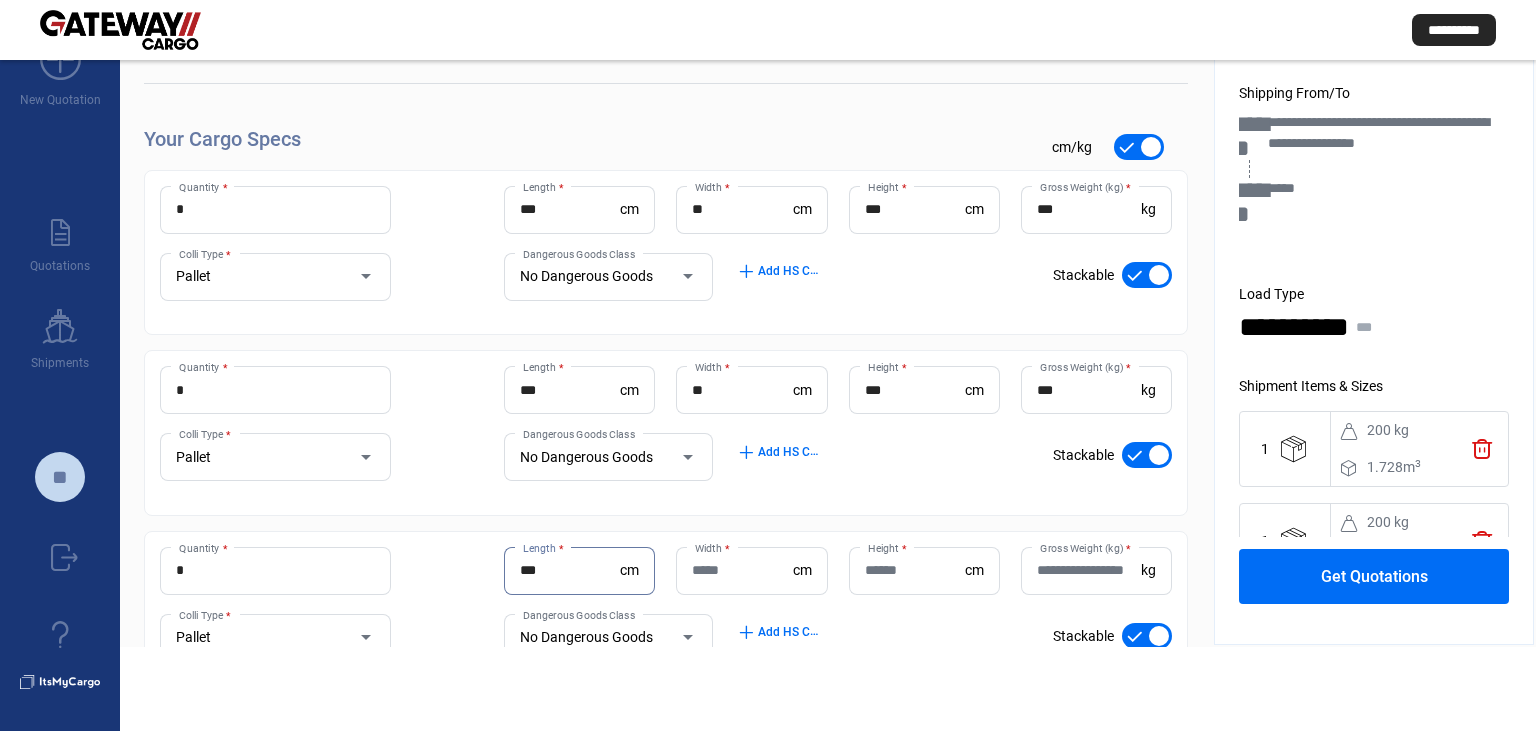 type on "***" 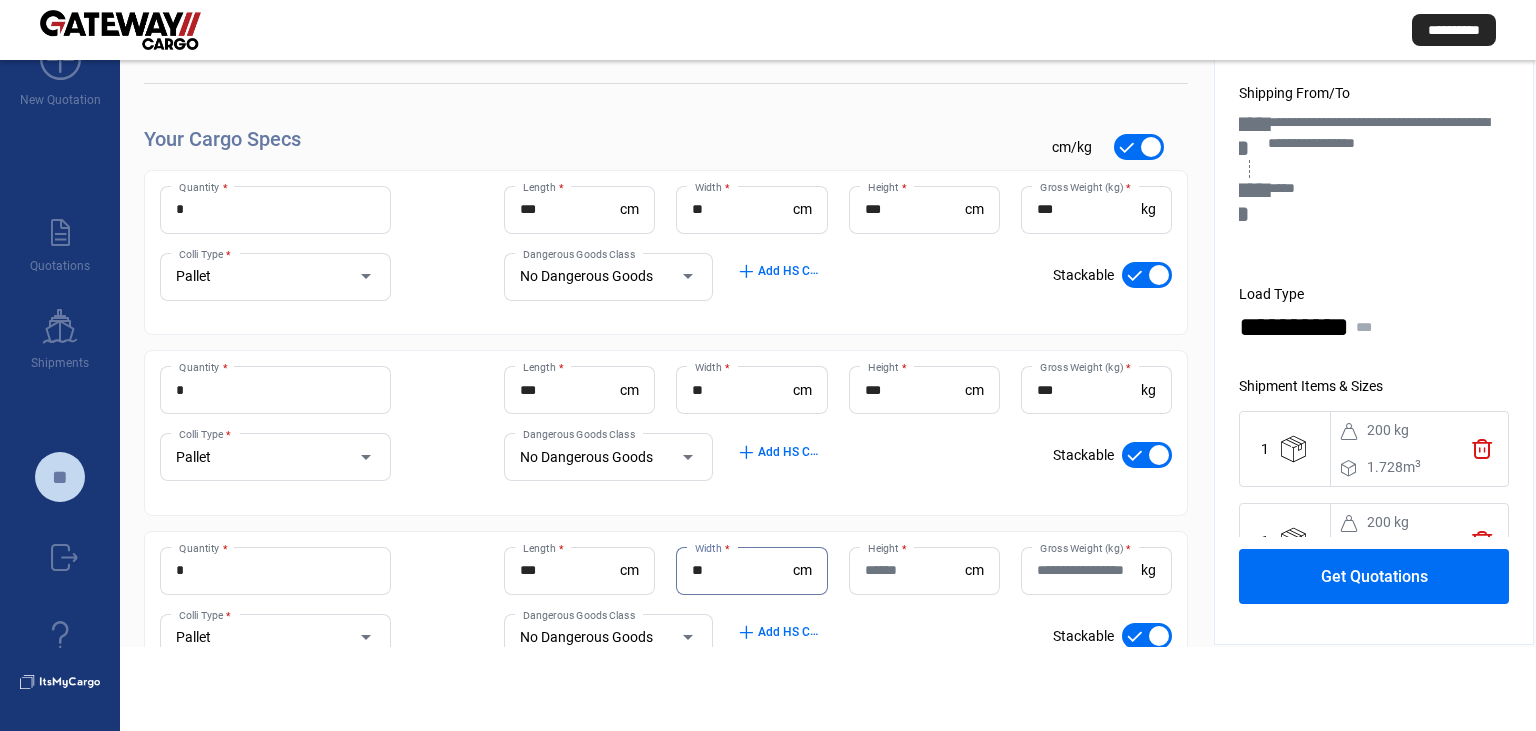 drag, startPoint x: 755, startPoint y: 567, endPoint x: 682, endPoint y: 576, distance: 73.552704 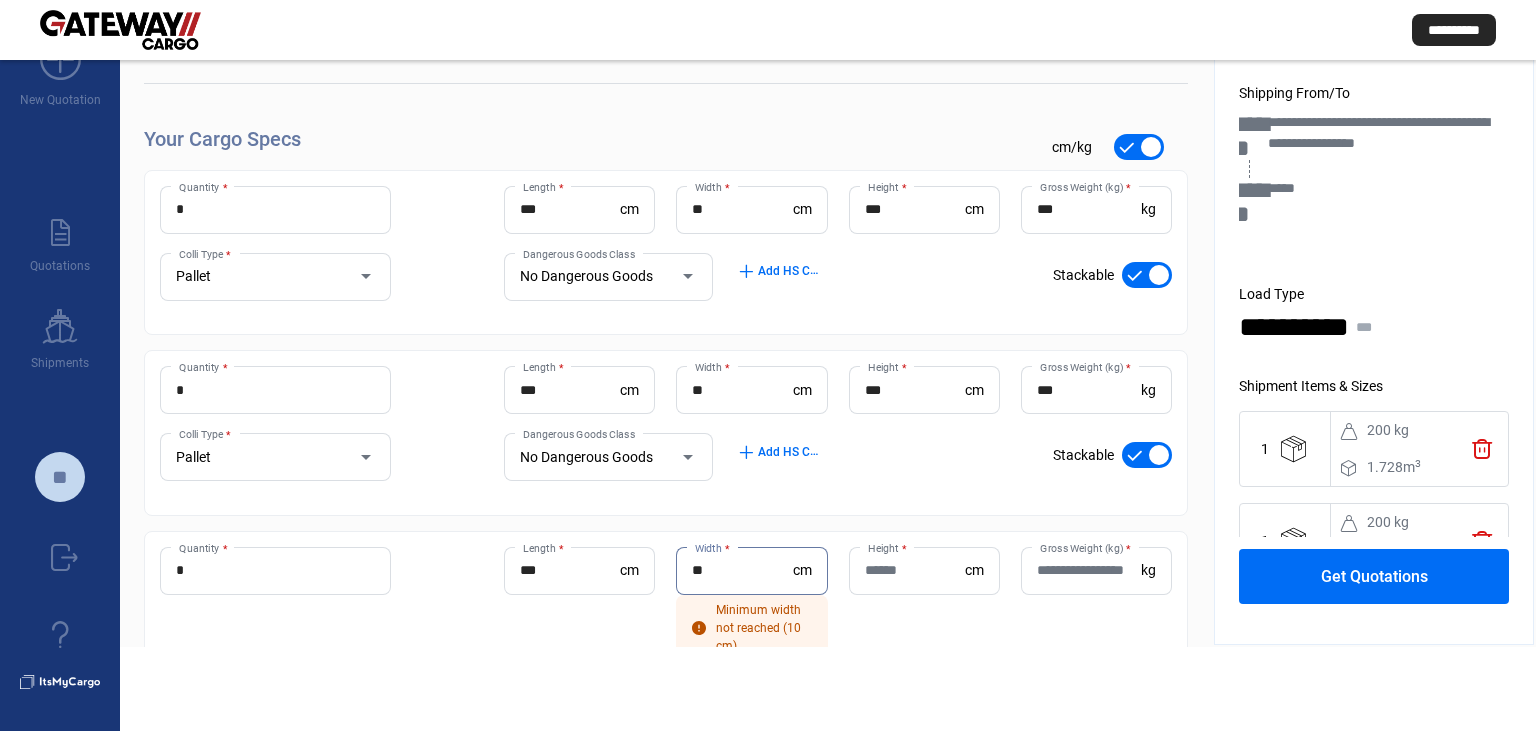 type on "**" 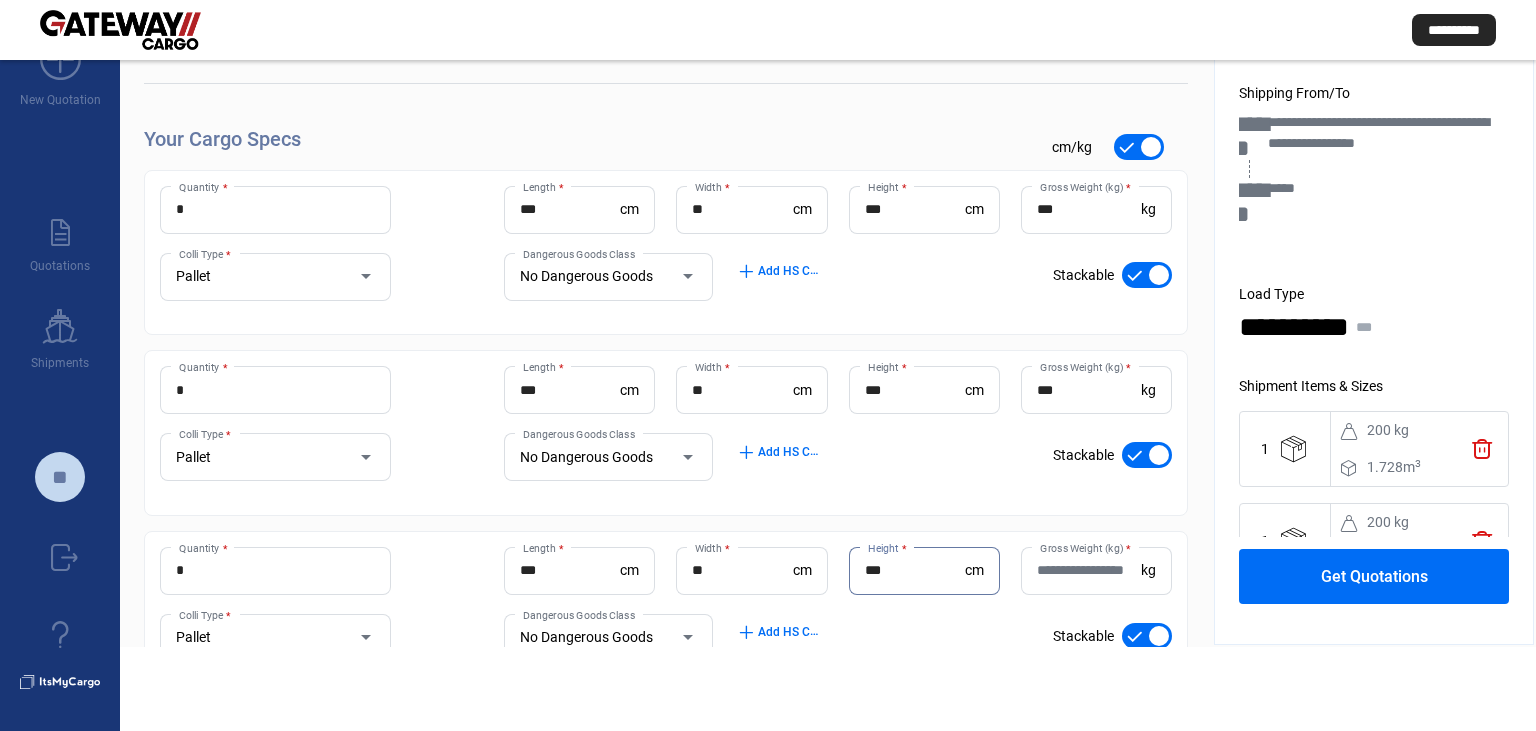 type on "***" 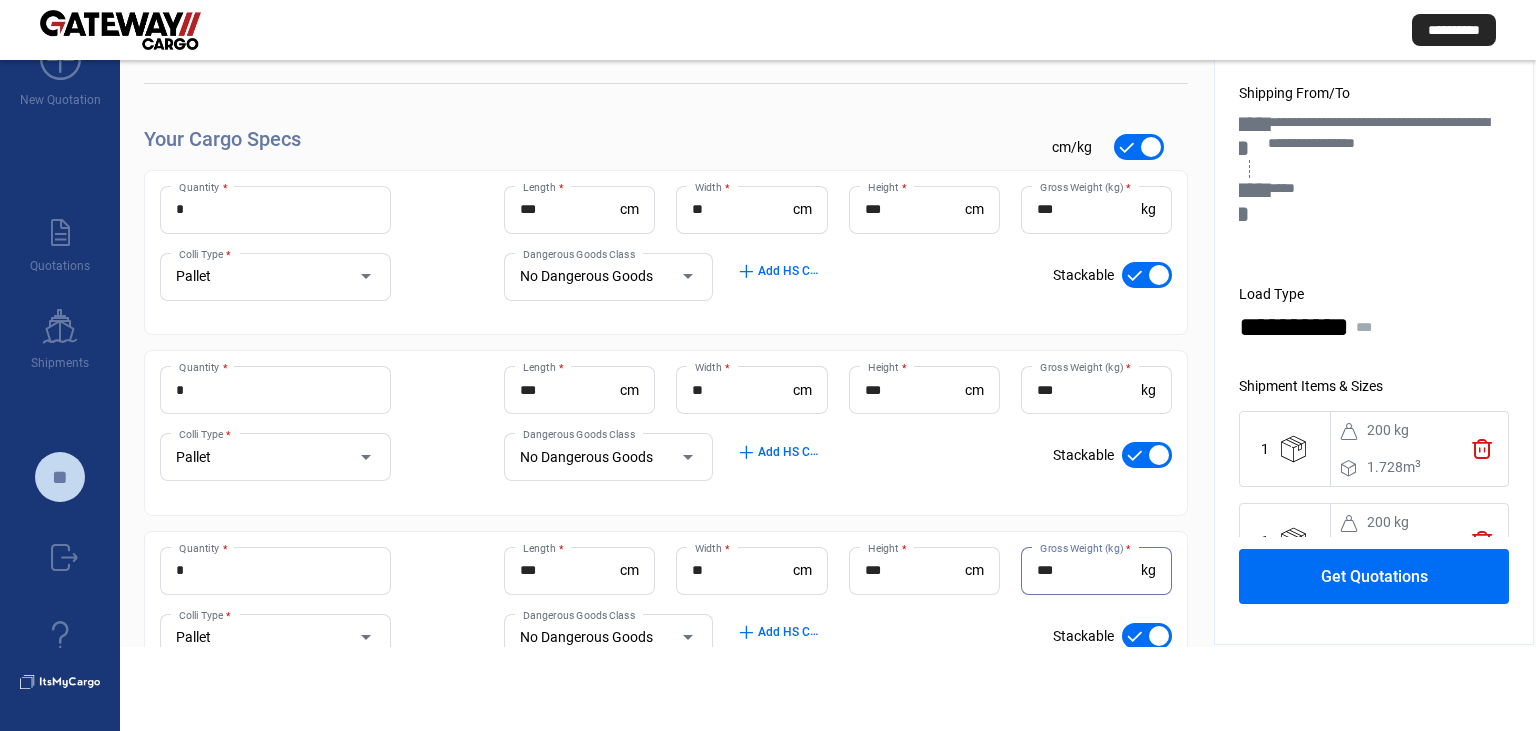 type on "***" 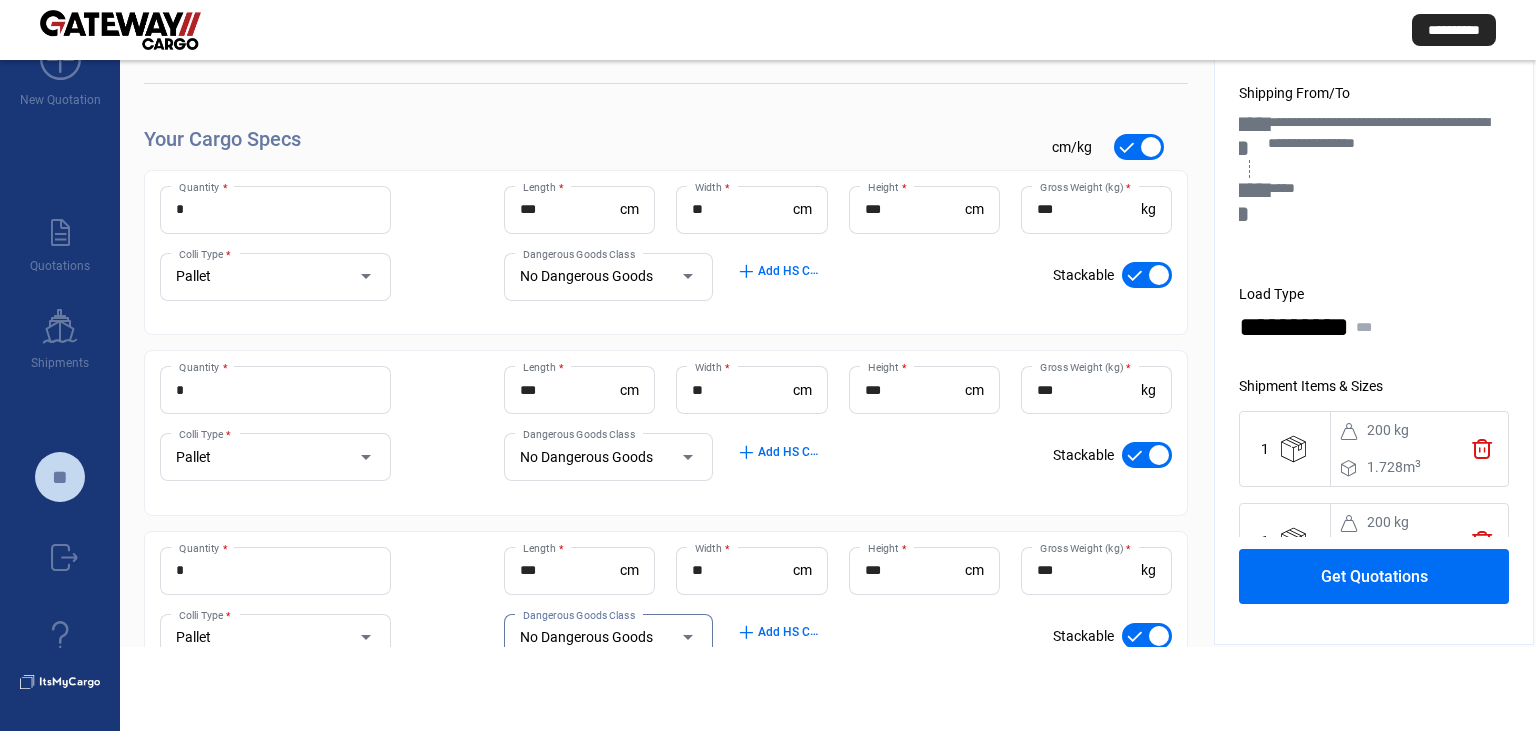 type 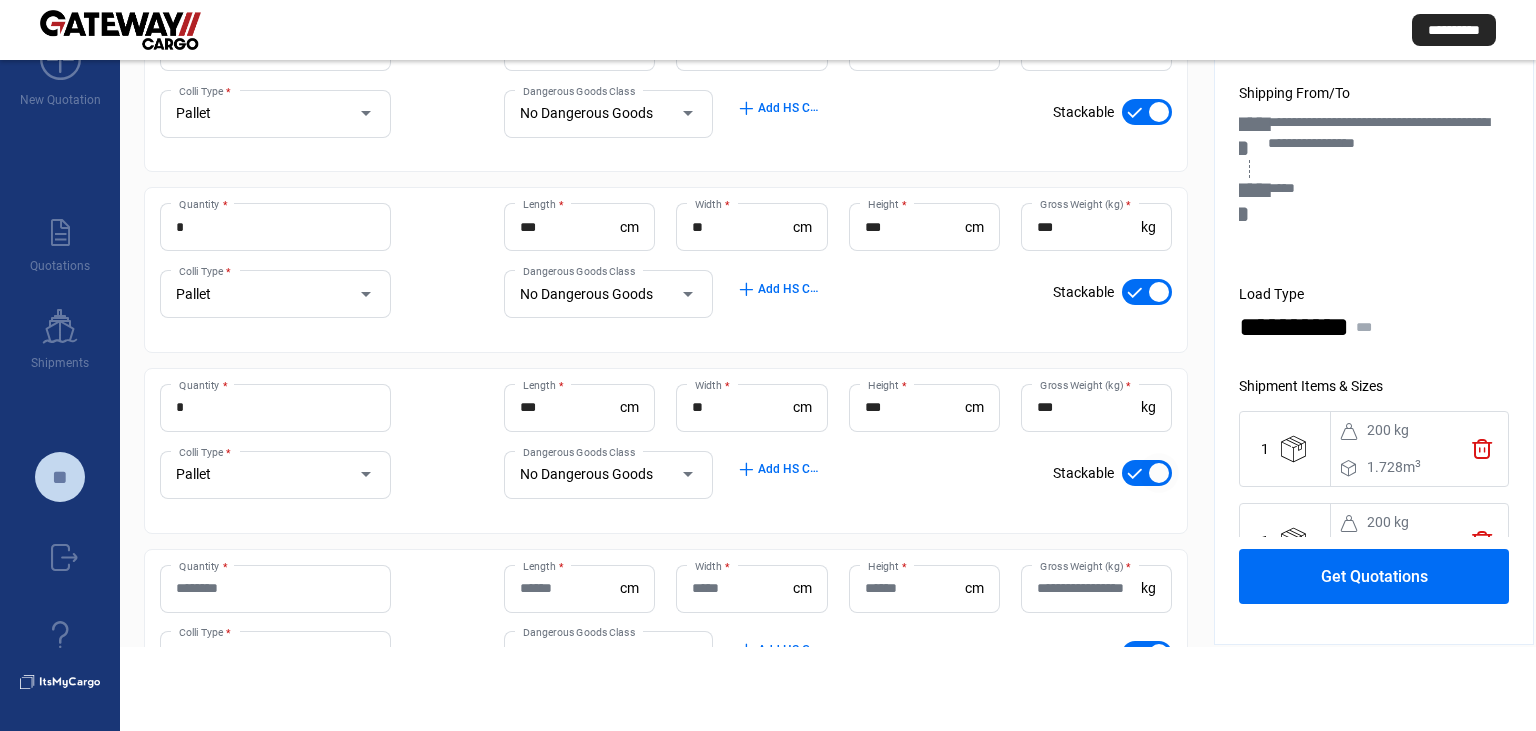 scroll, scrollTop: 403, scrollLeft: 0, axis: vertical 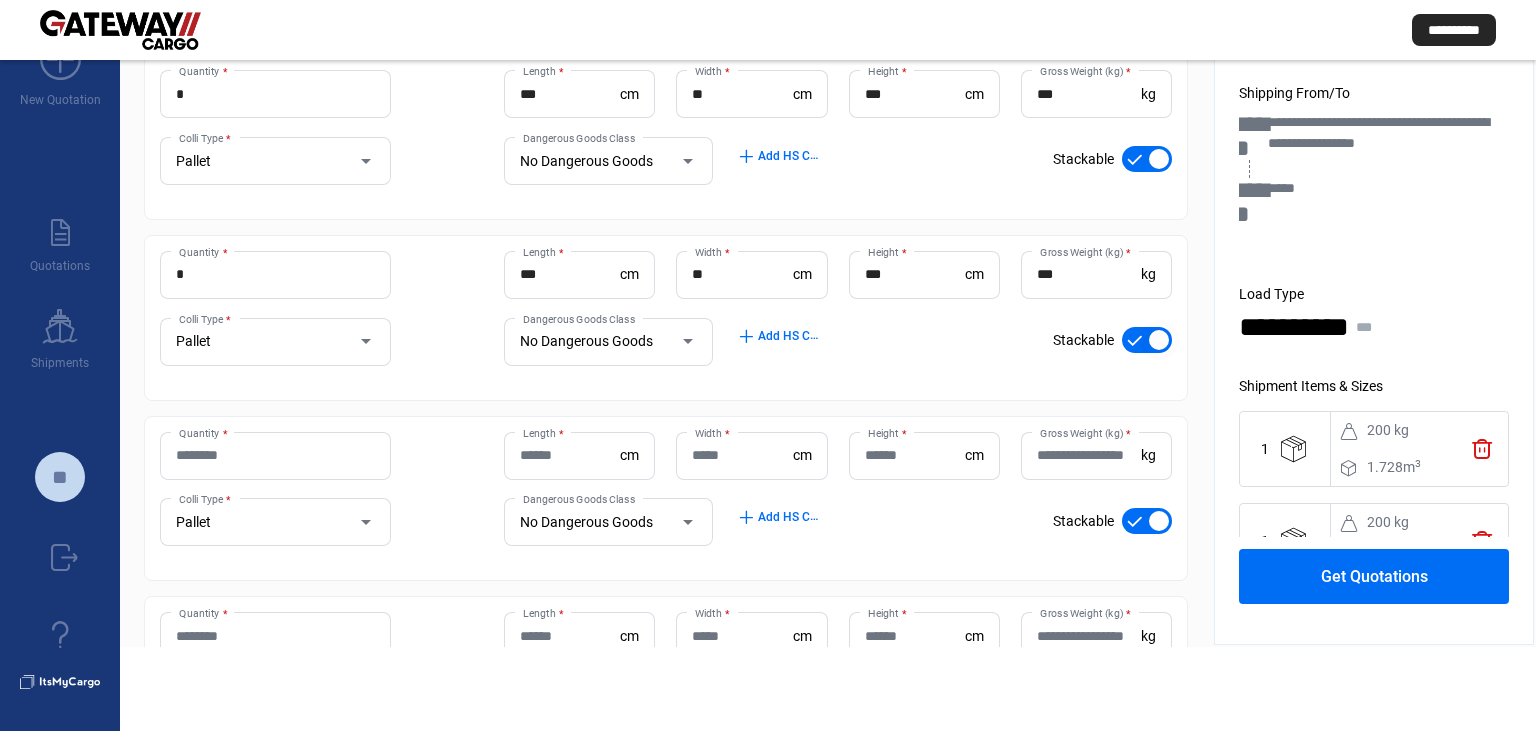 click on "Quantity *" 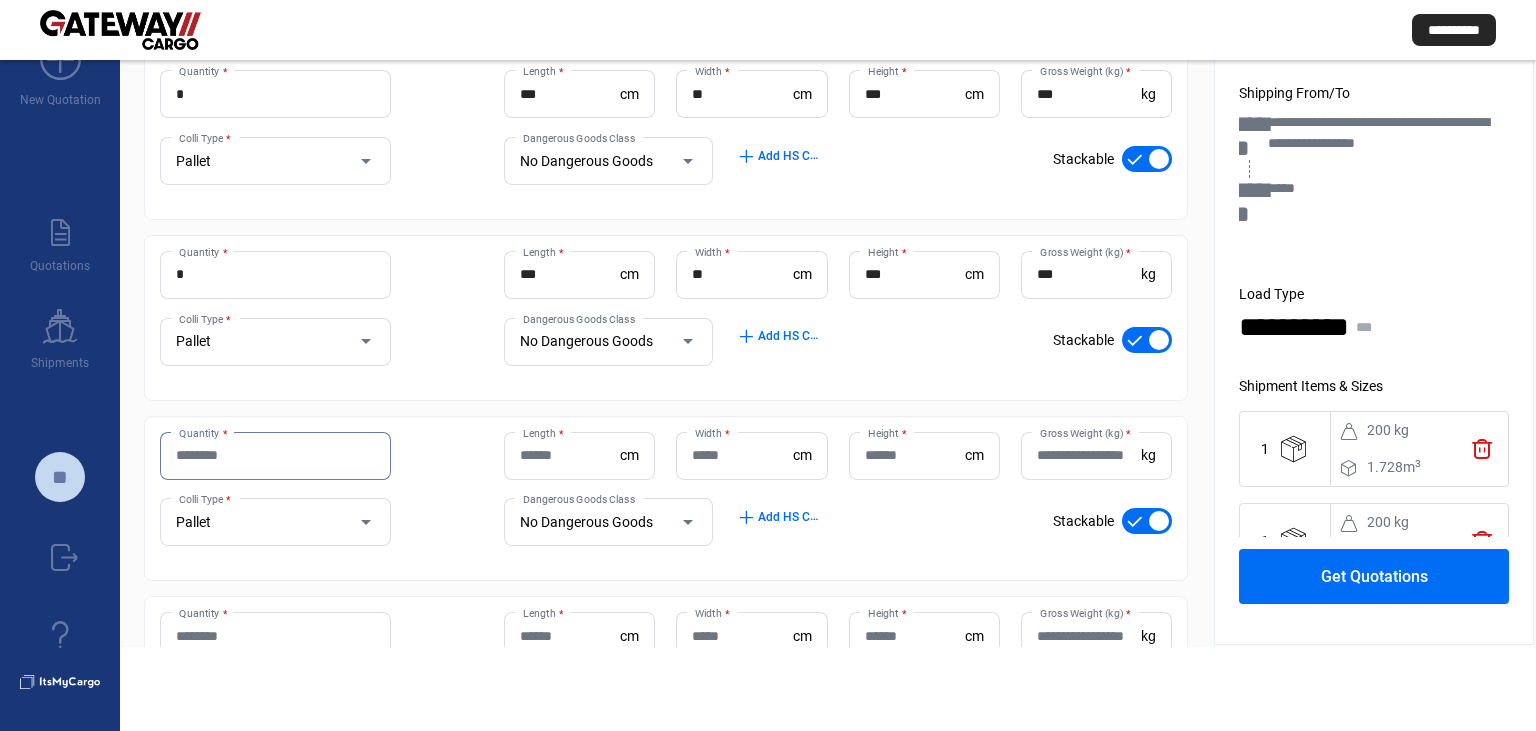 click on "Quantity *" at bounding box center [275, 455] 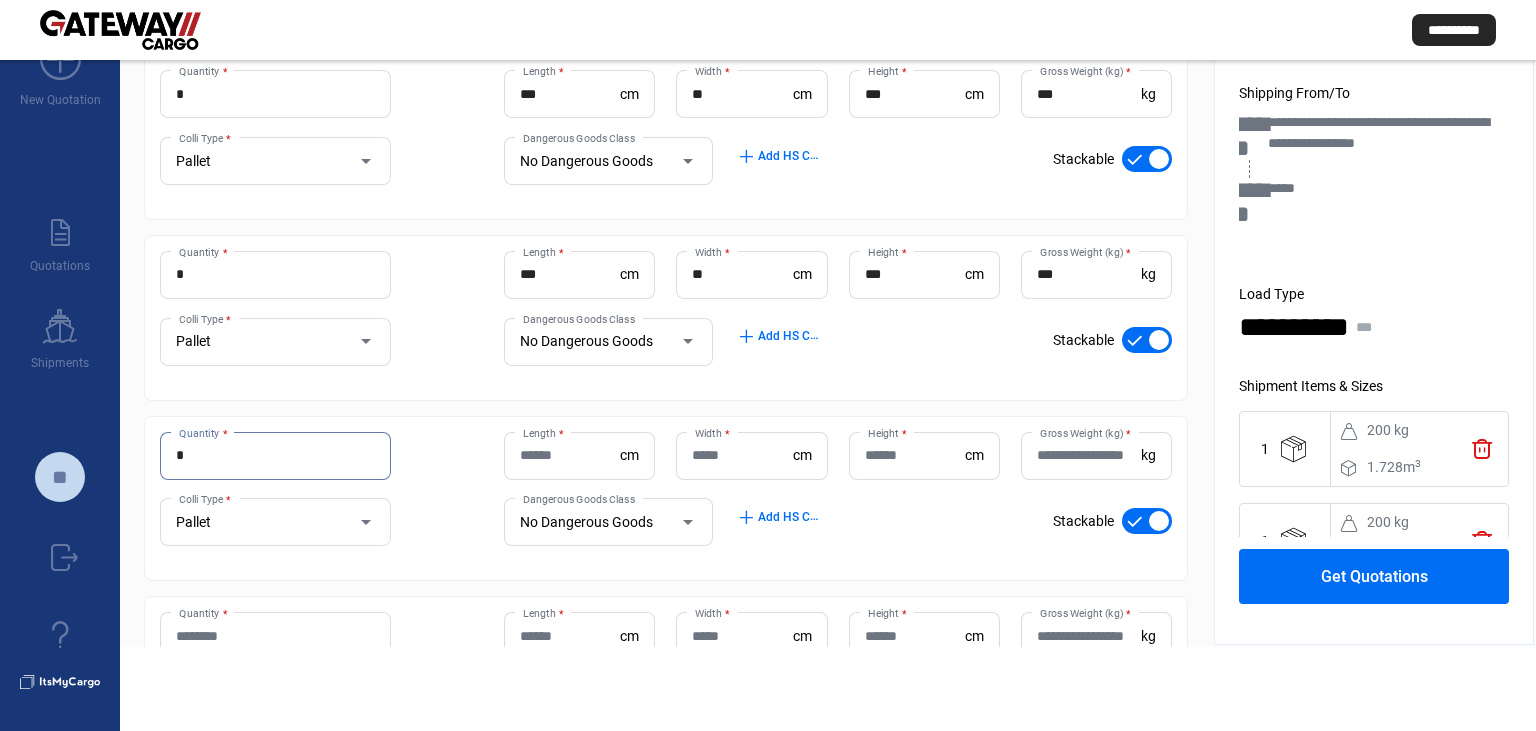type on "*" 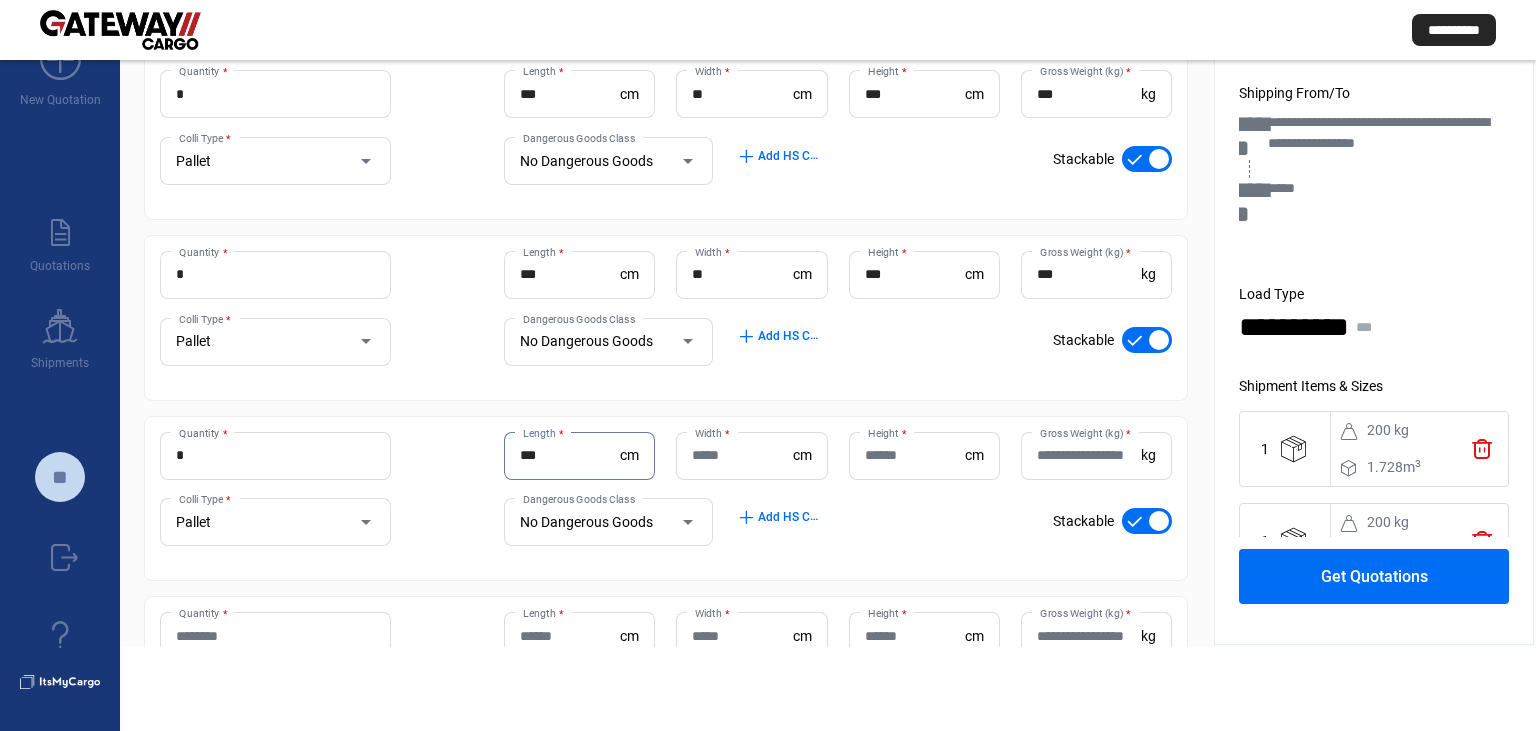 type on "***" 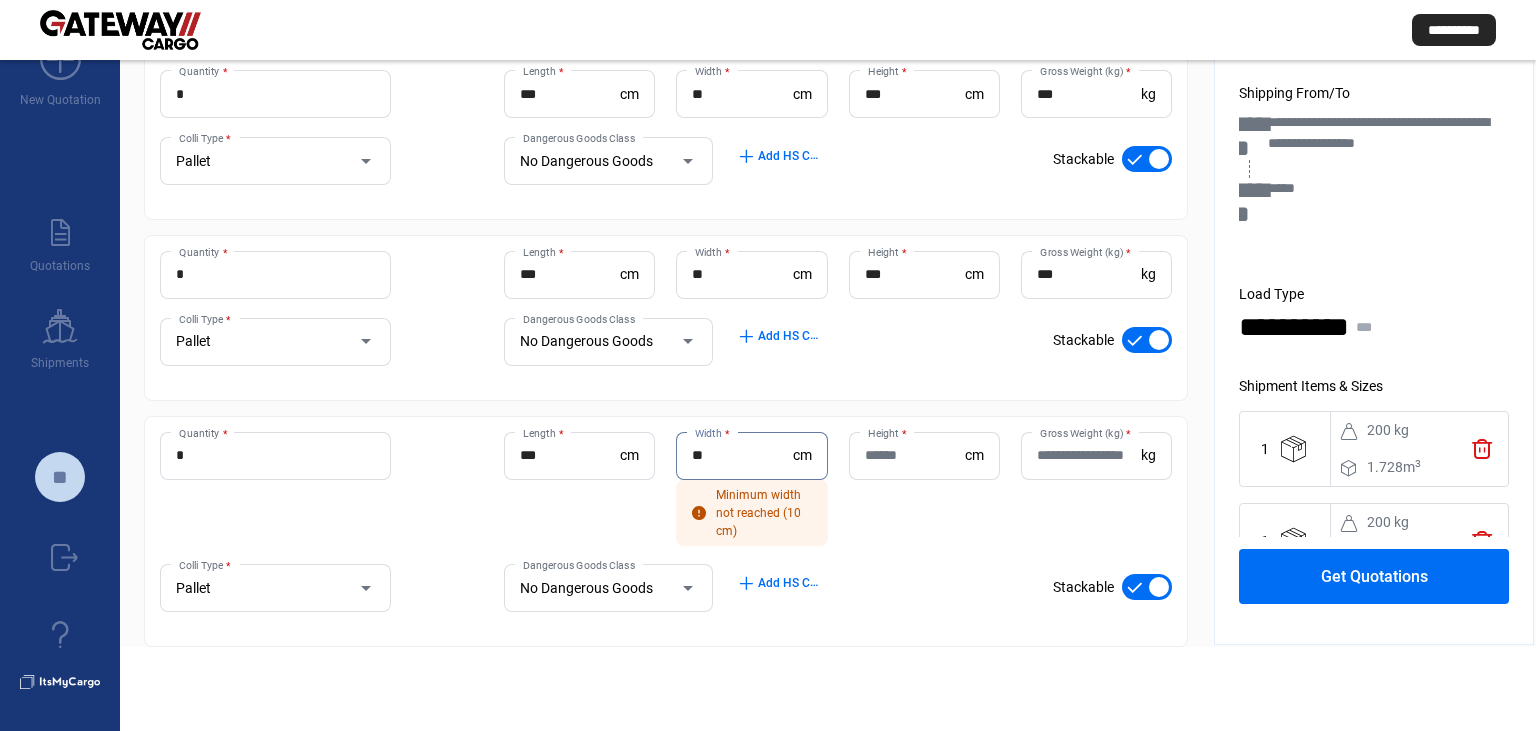 type on "**" 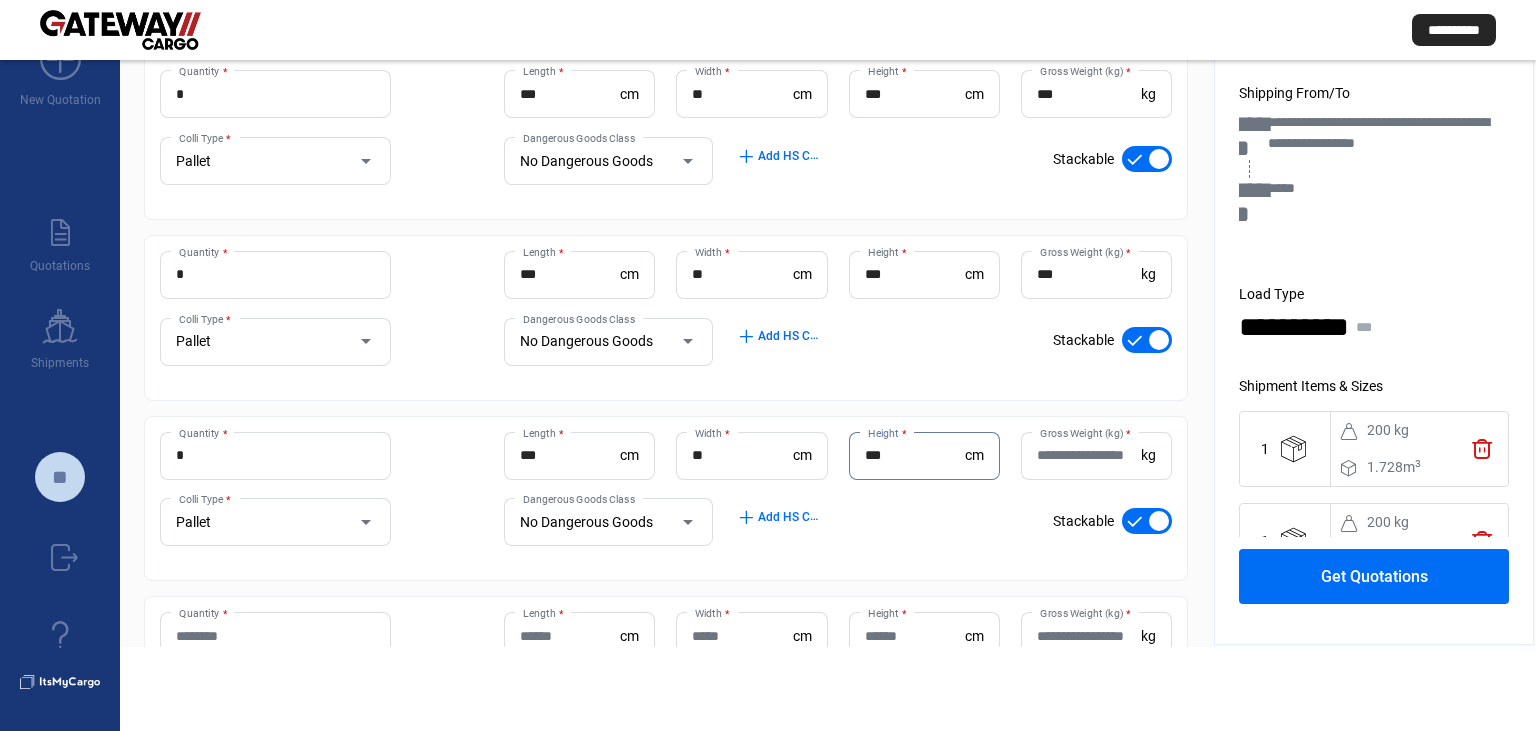 type on "***" 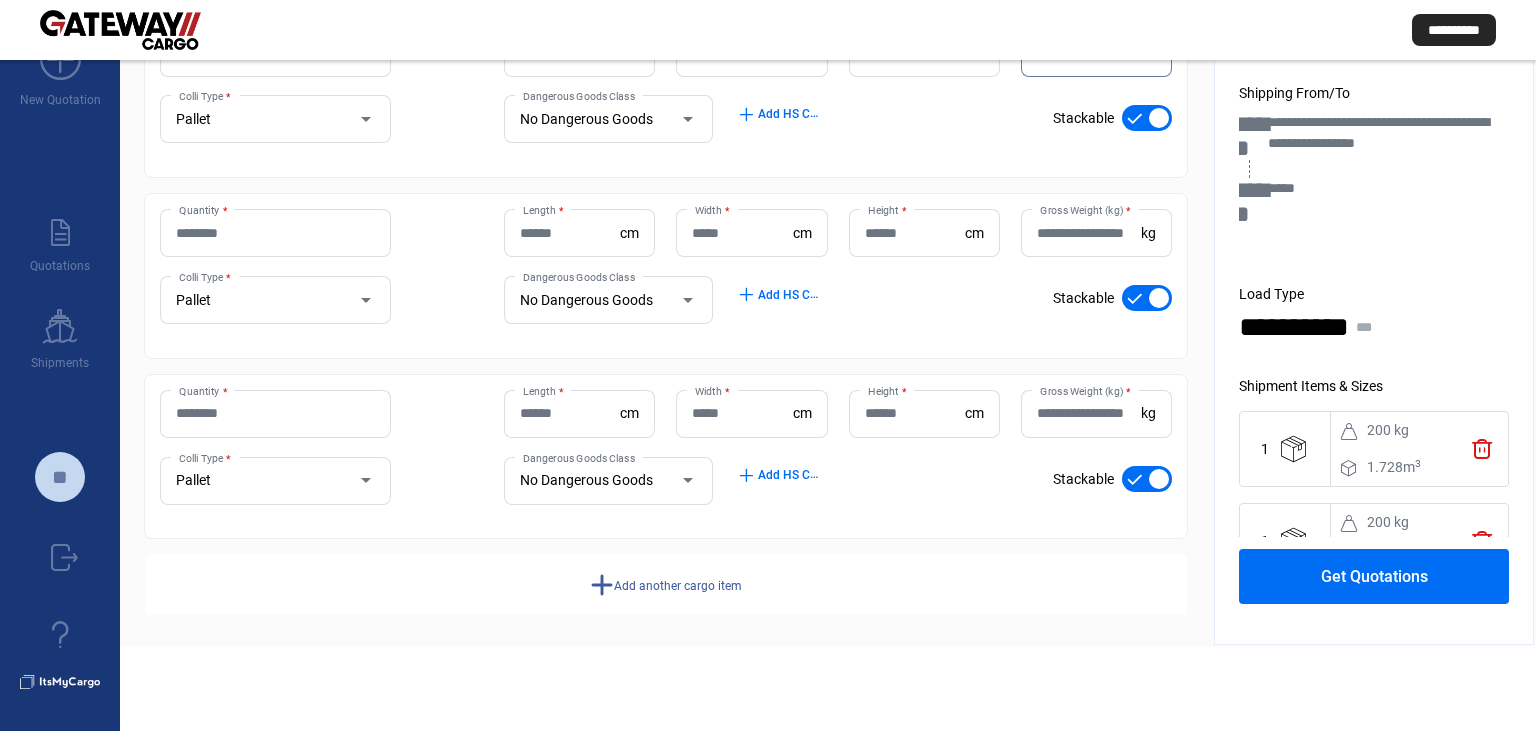 scroll, scrollTop: 706, scrollLeft: 0, axis: vertical 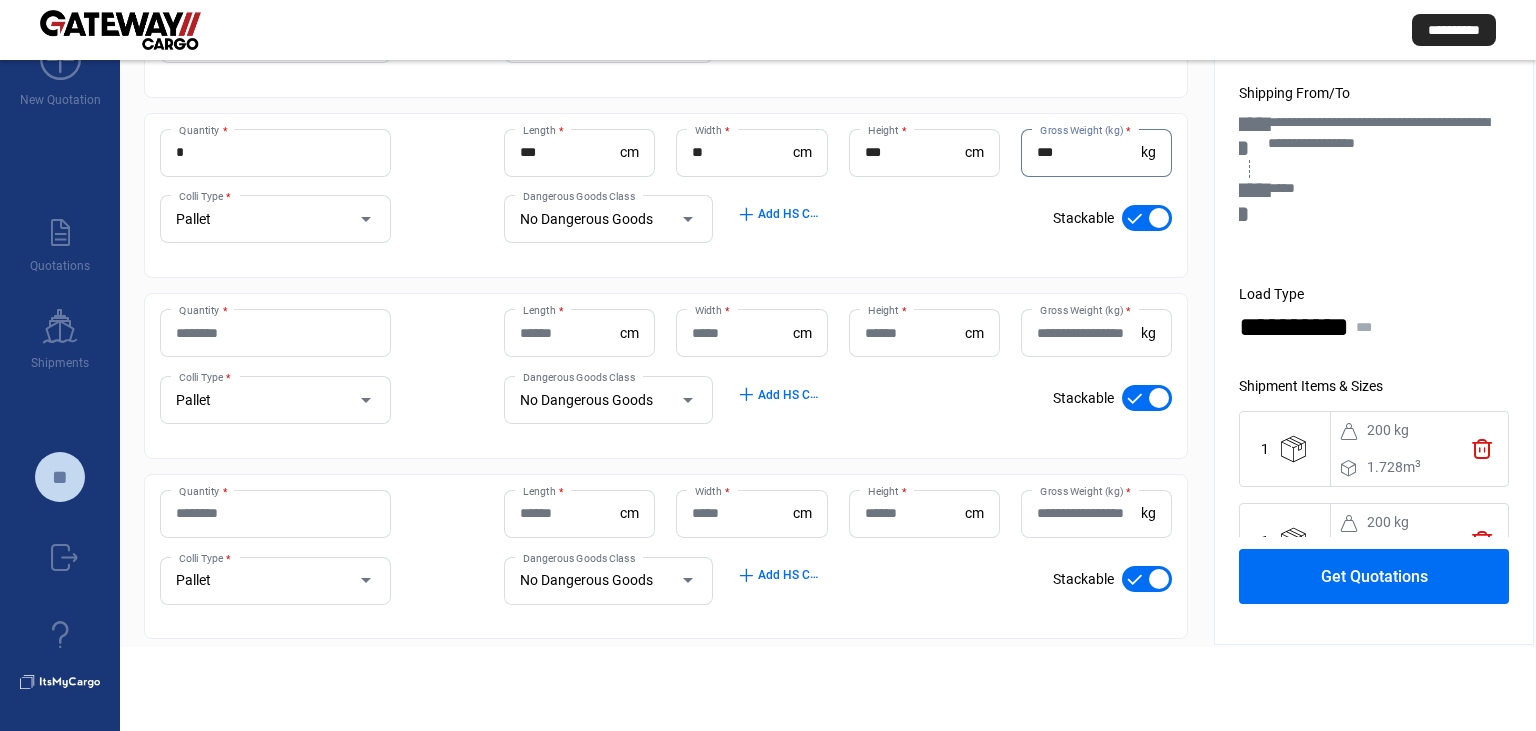 type on "***" 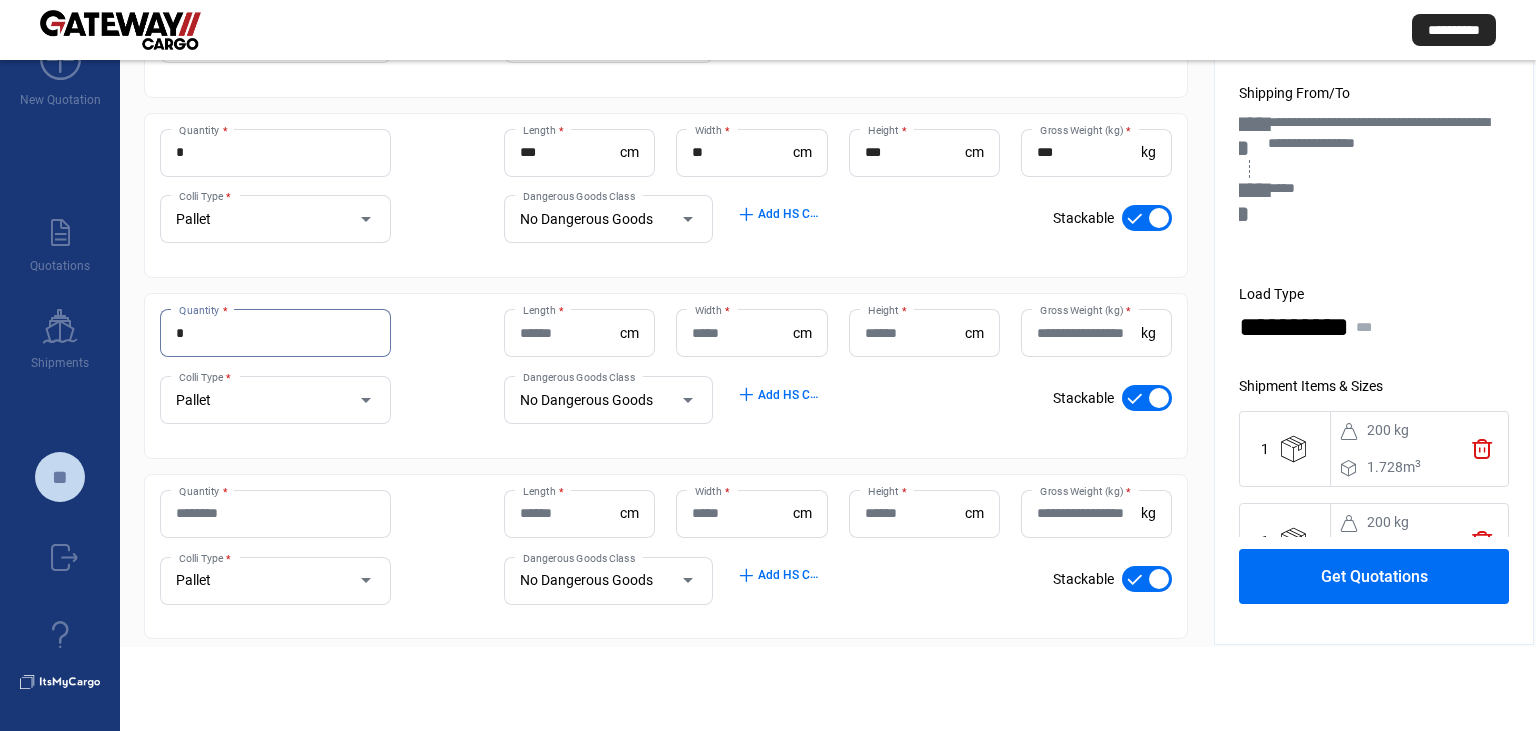 type on "*" 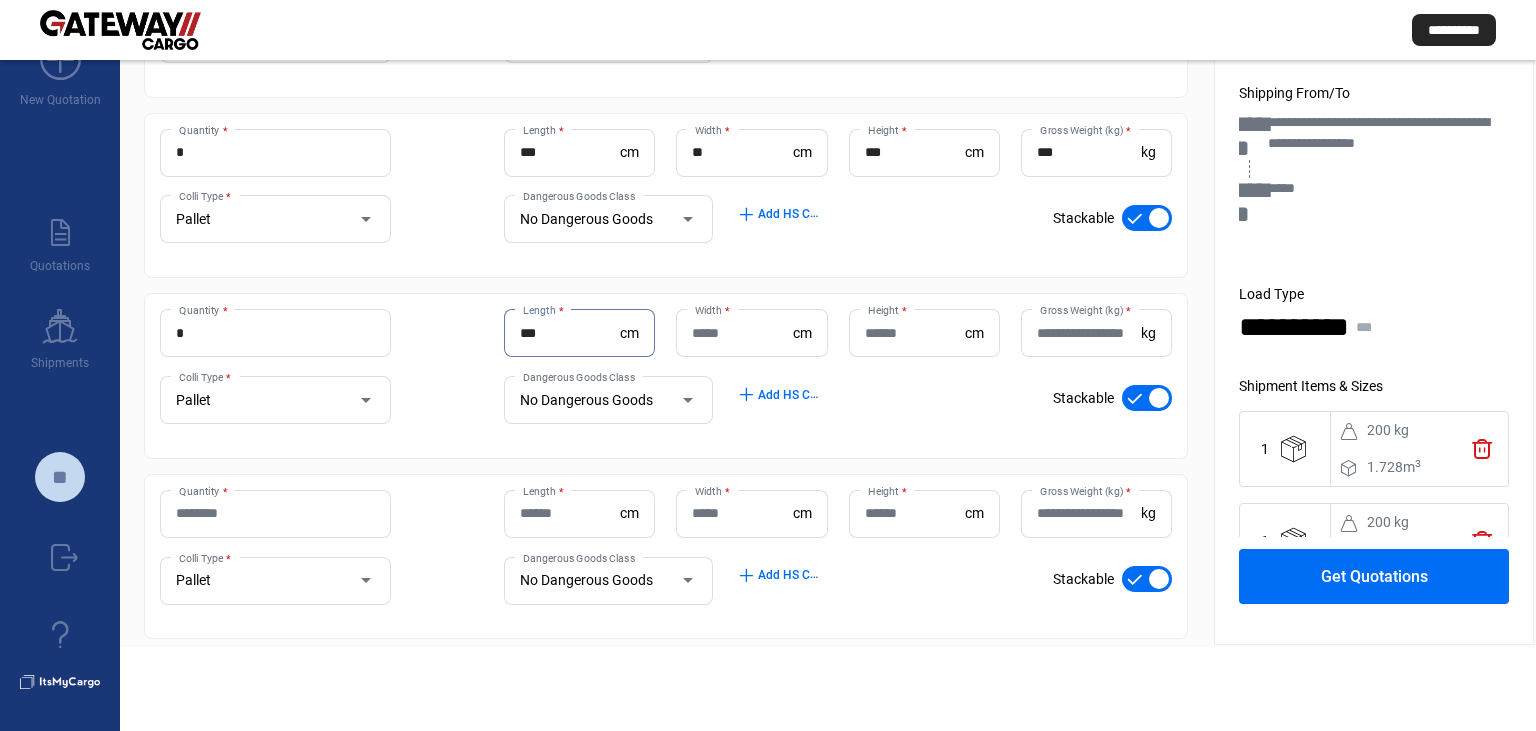 type on "***" 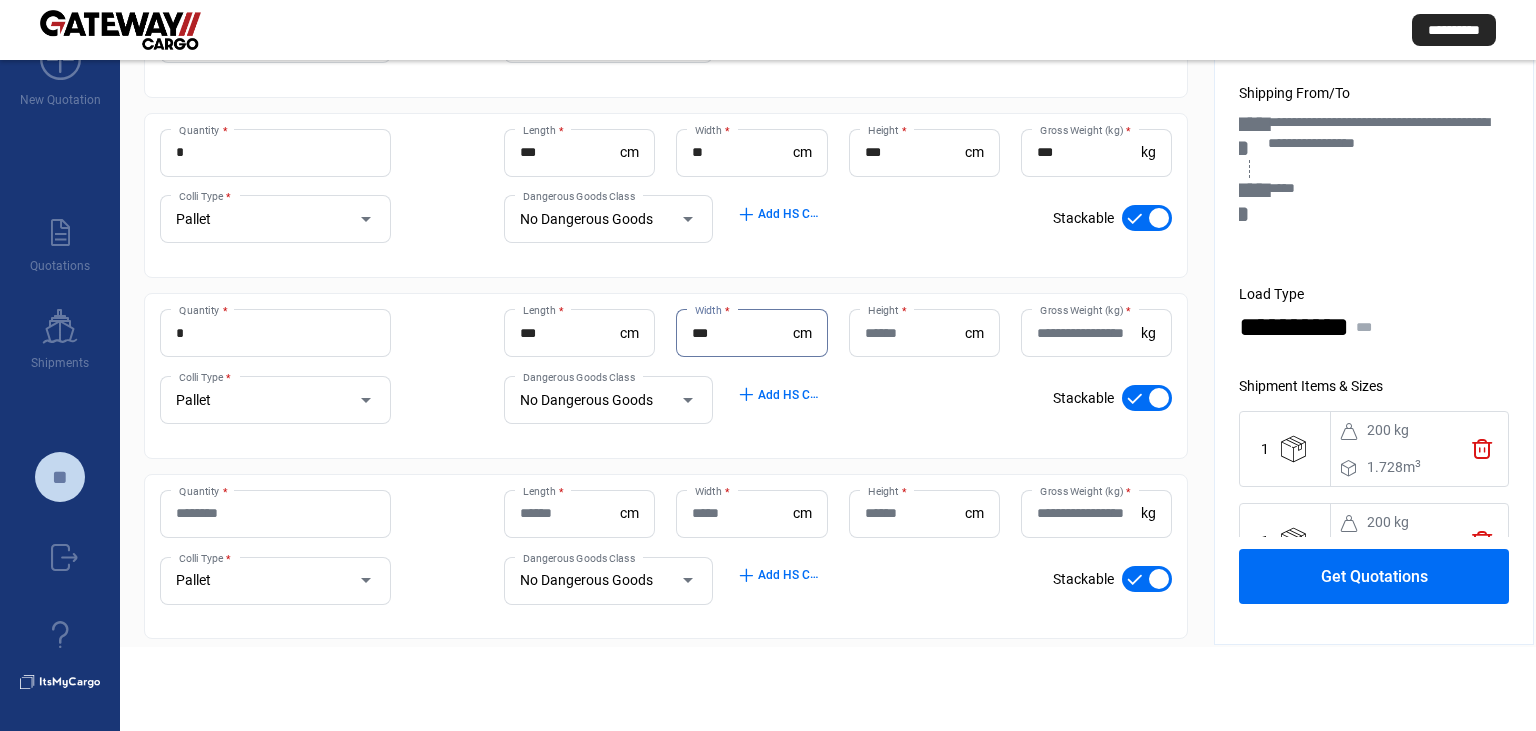 type on "***" 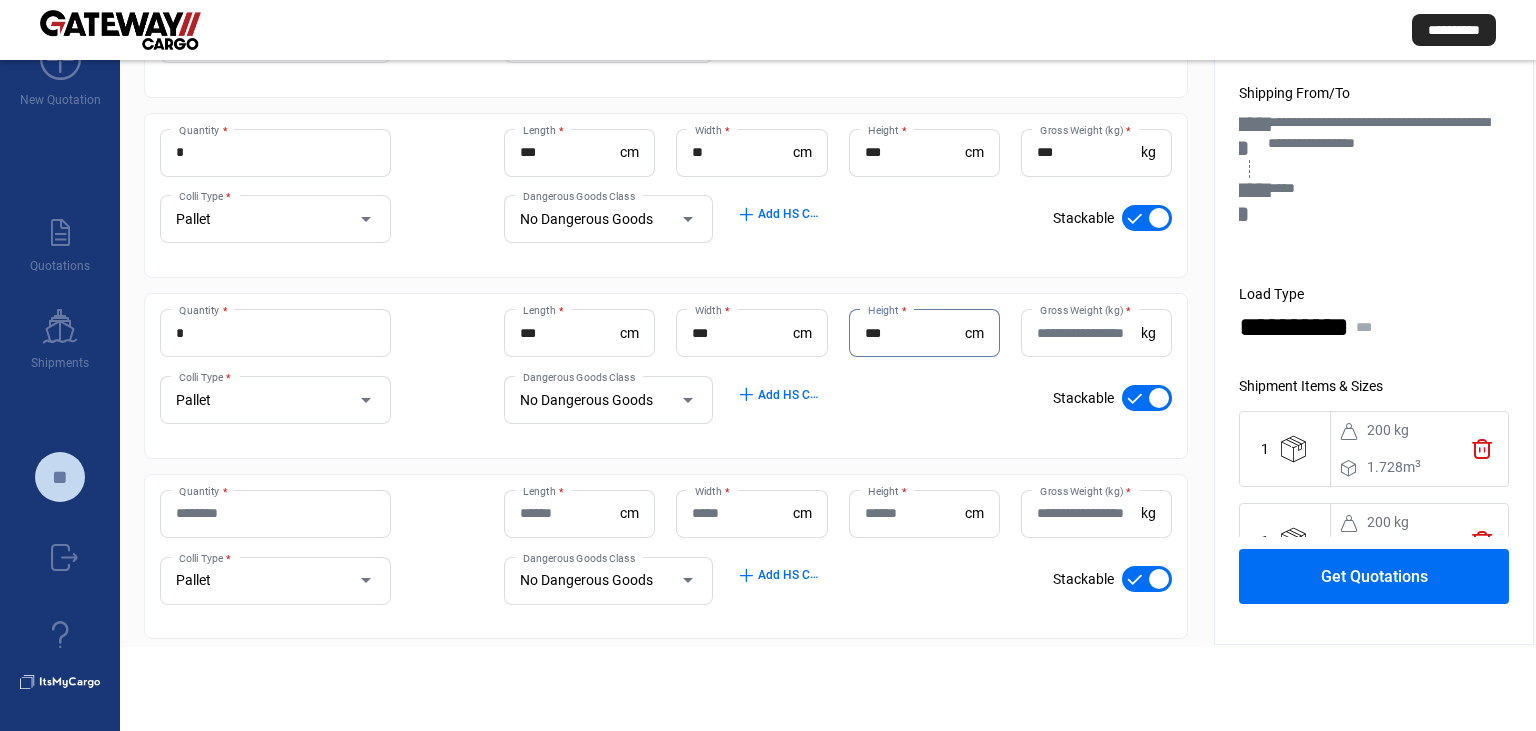 type on "***" 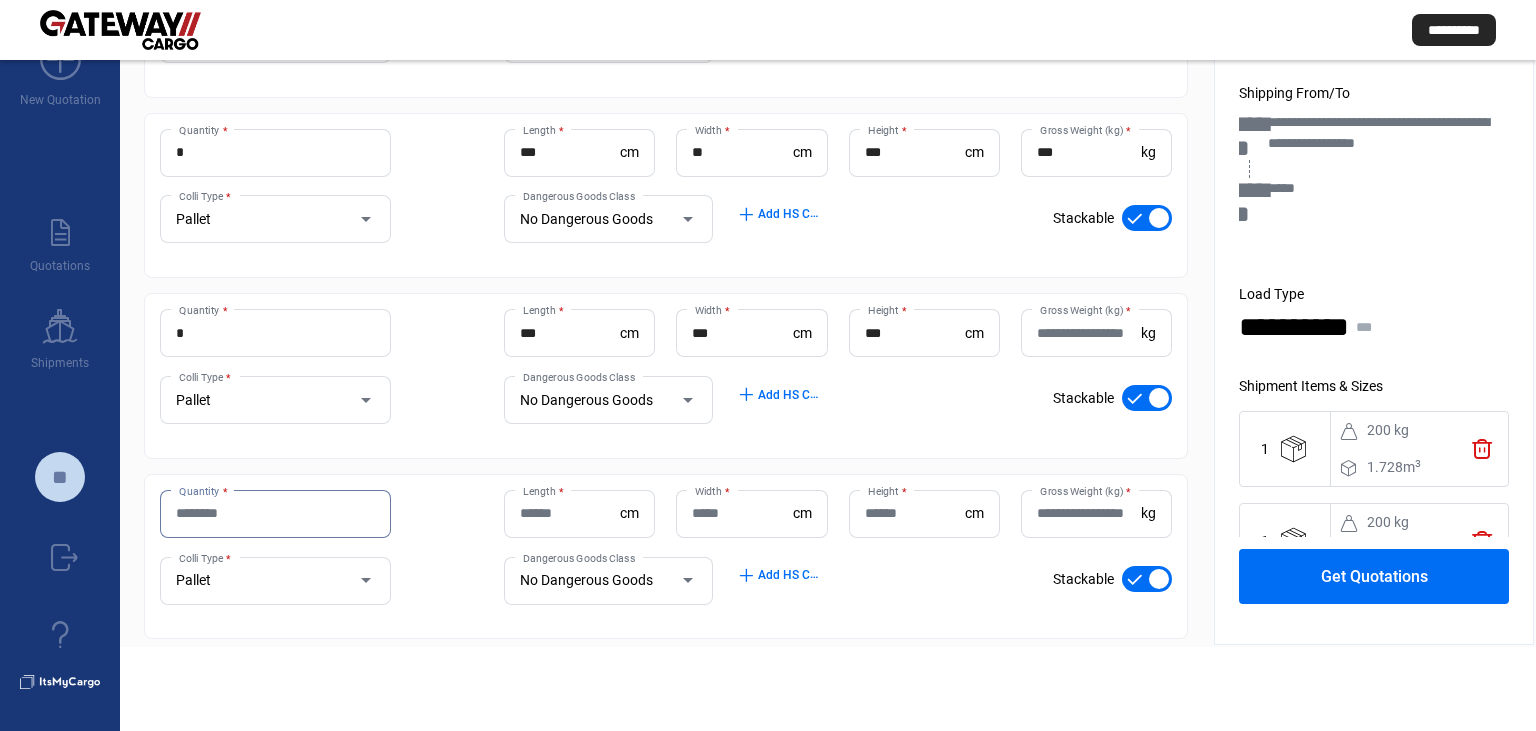 click on "Quantity *" at bounding box center (275, 513) 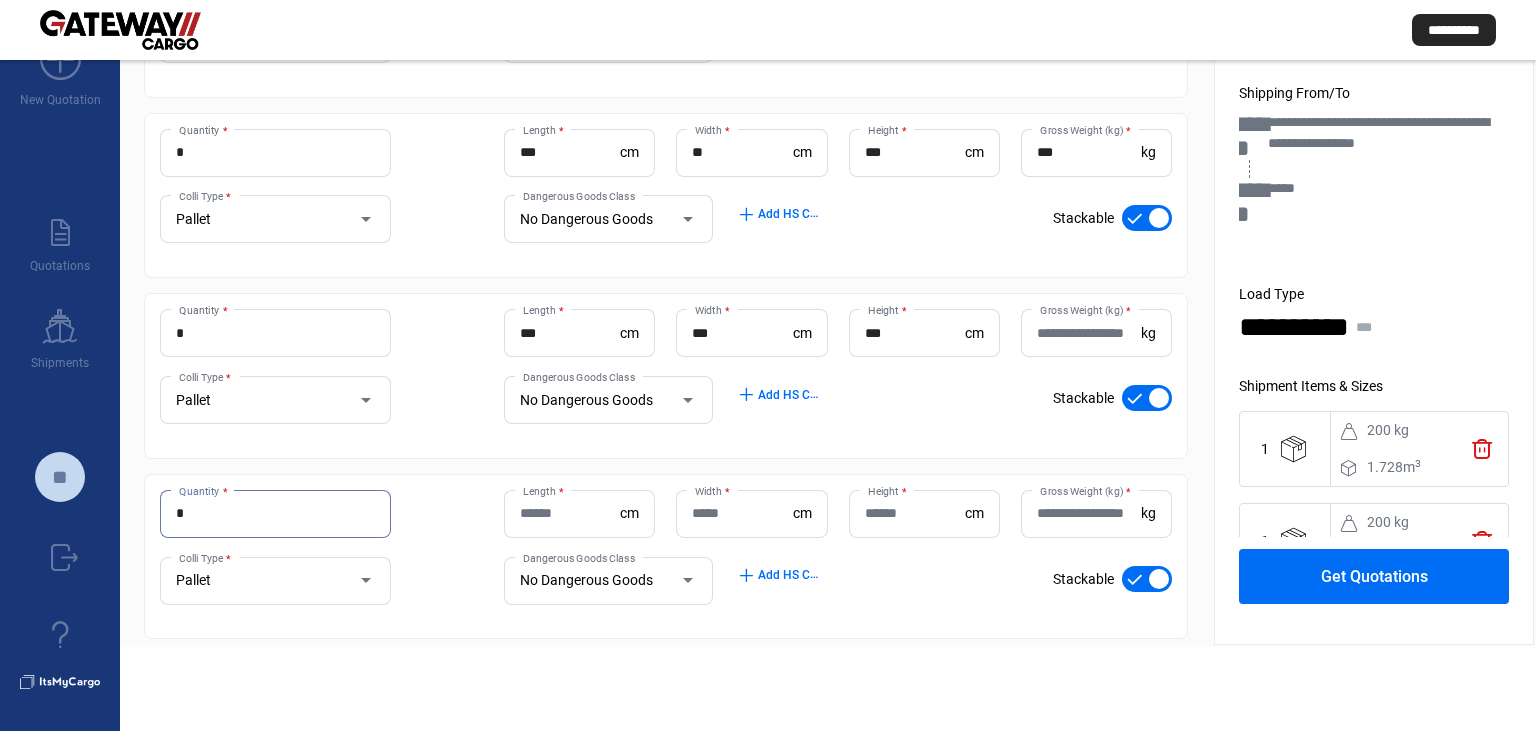 type on "*" 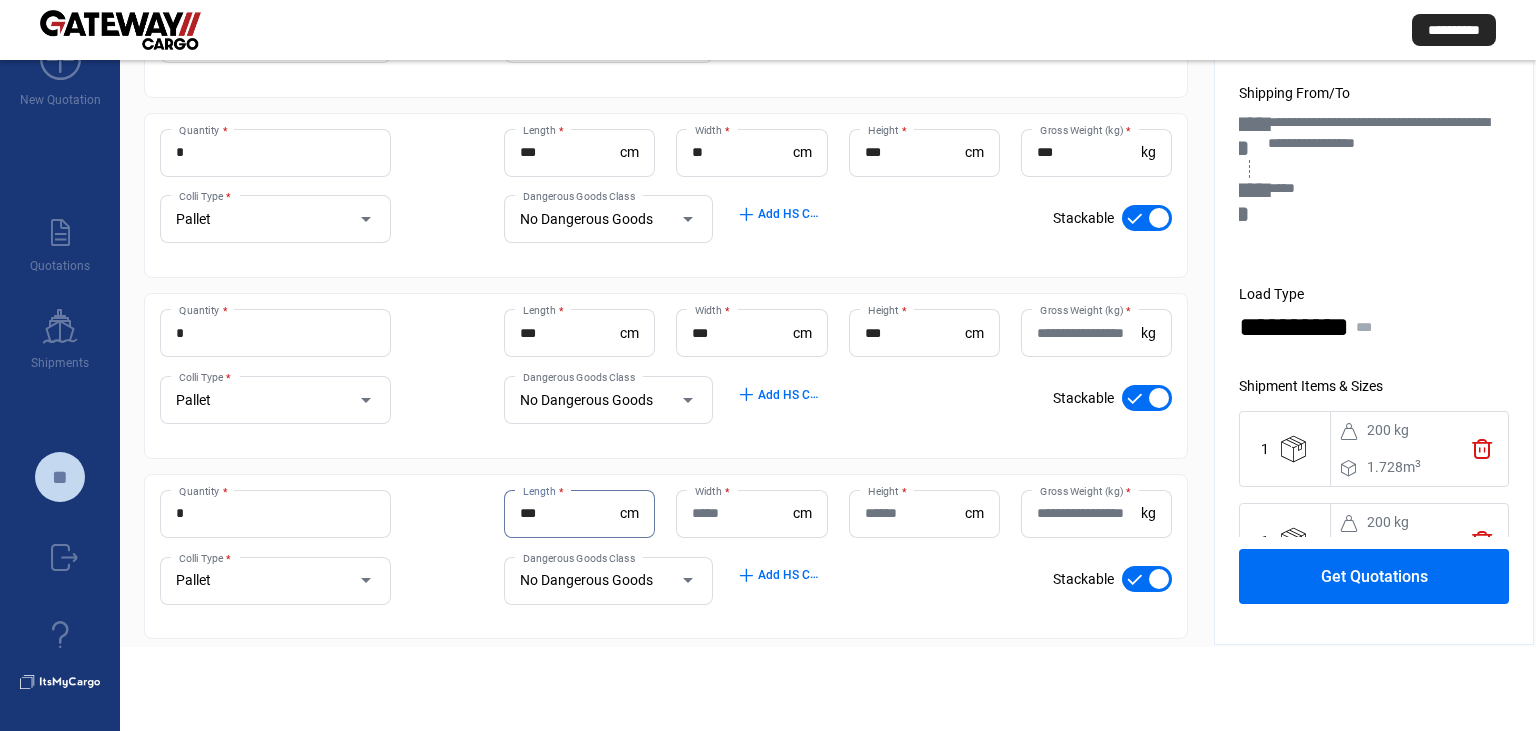 type on "***" 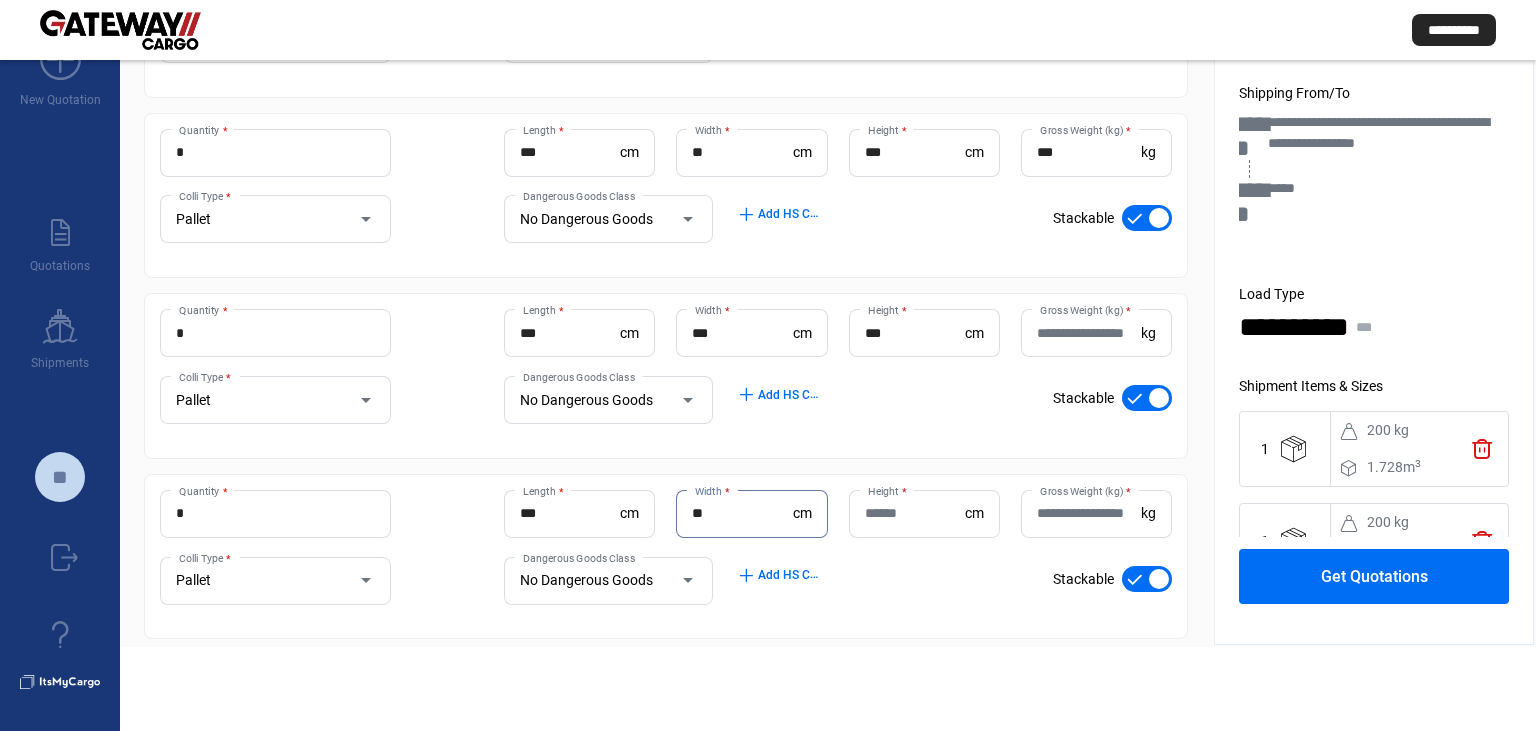 type on "**" 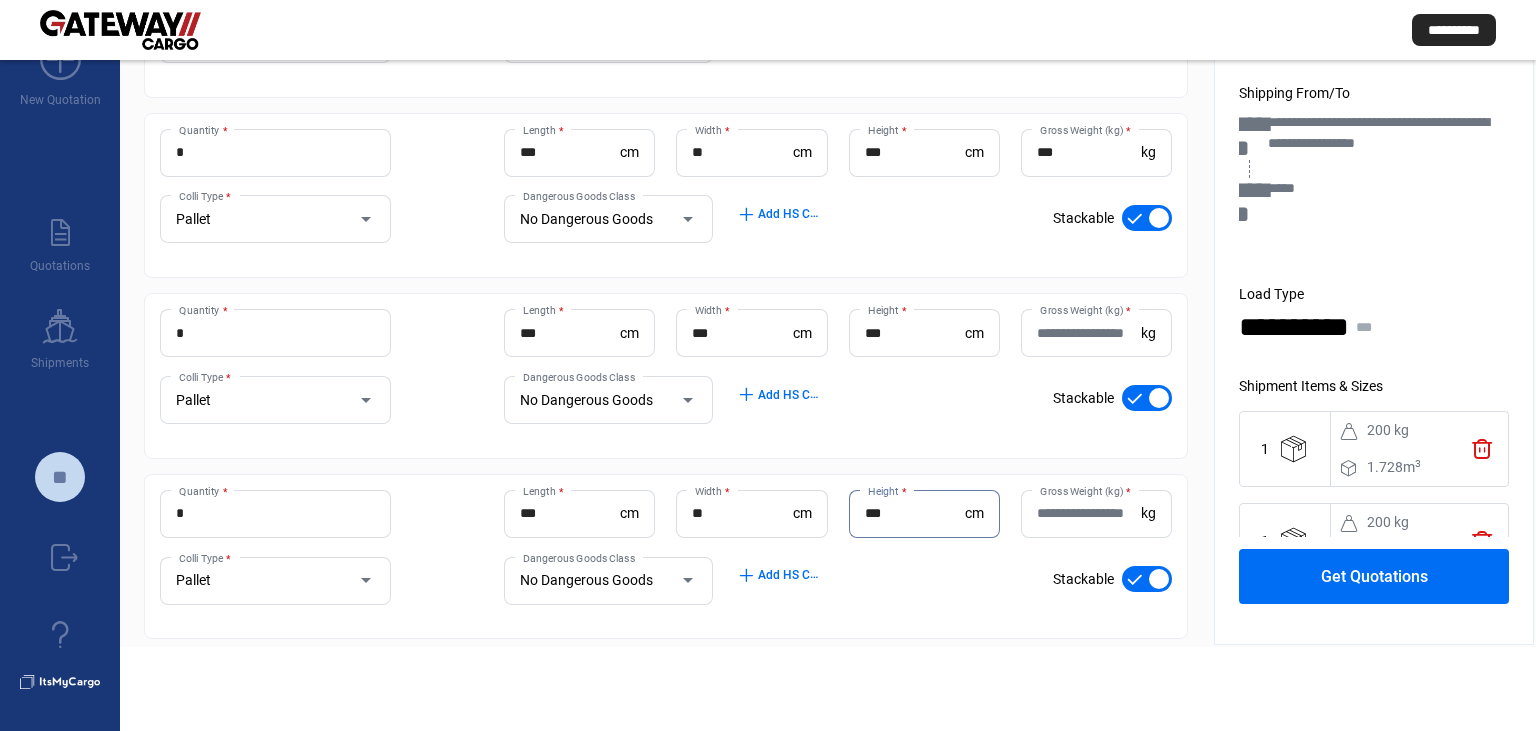 type on "***" 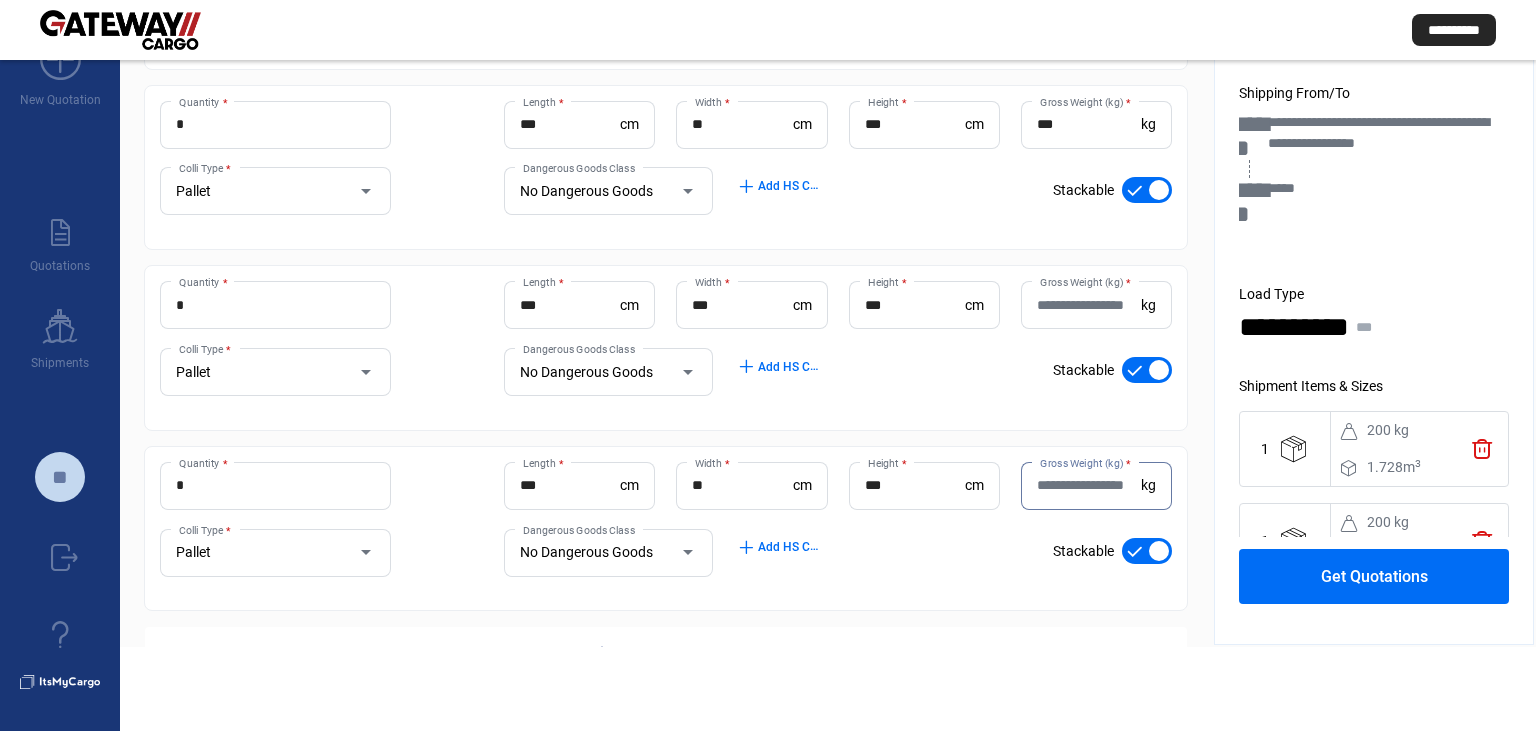 scroll, scrollTop: 806, scrollLeft: 0, axis: vertical 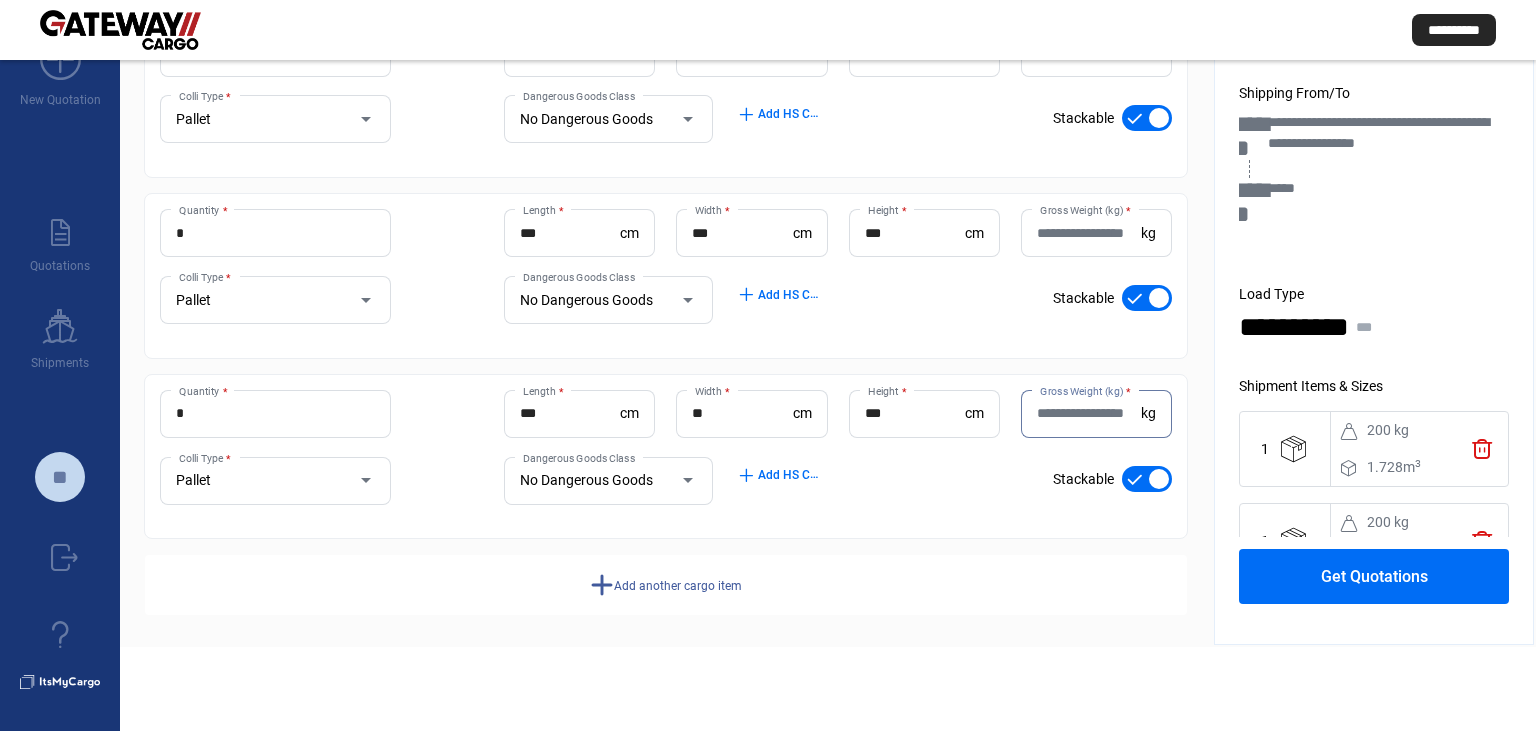 click on "Gross Weight (kg)  *" at bounding box center [1089, 413] 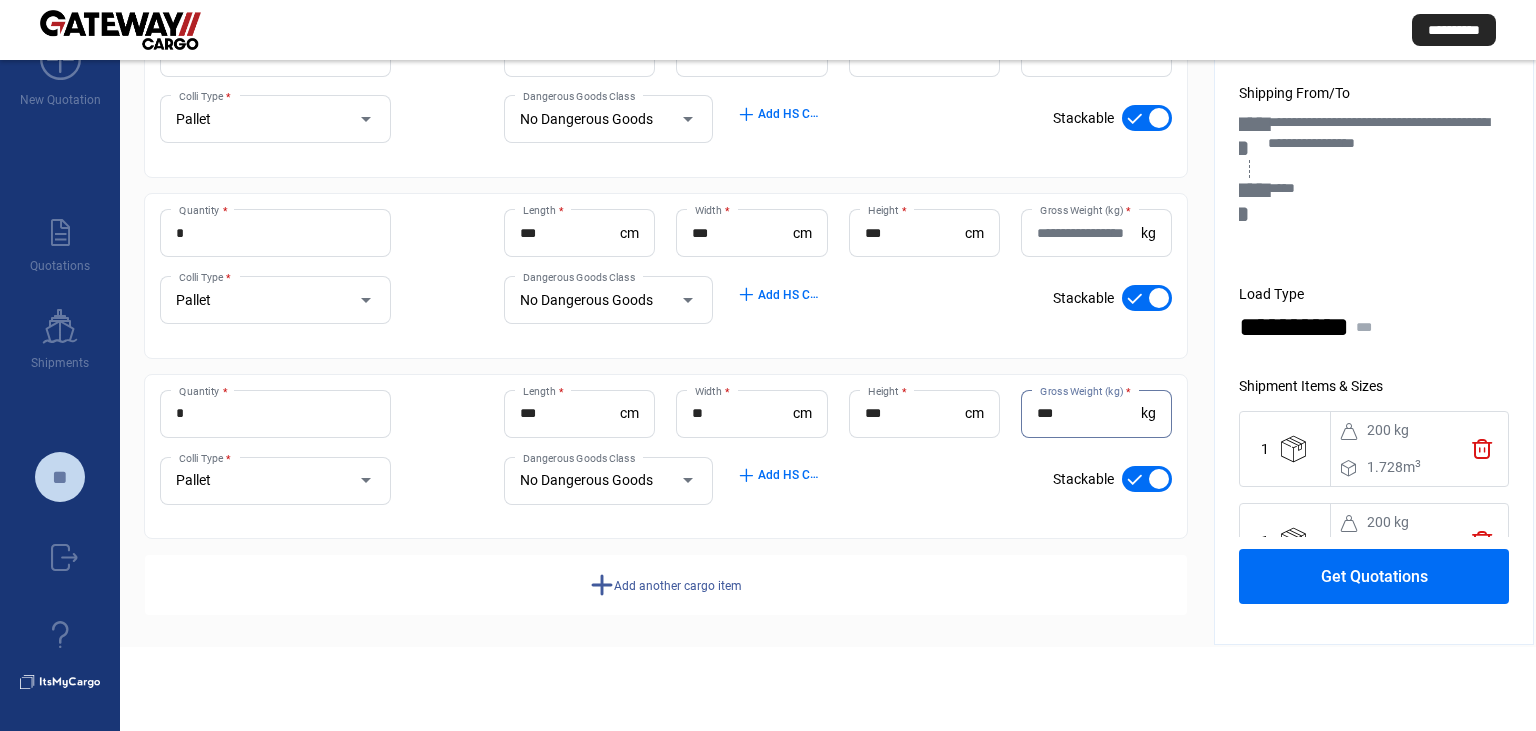type on "***" 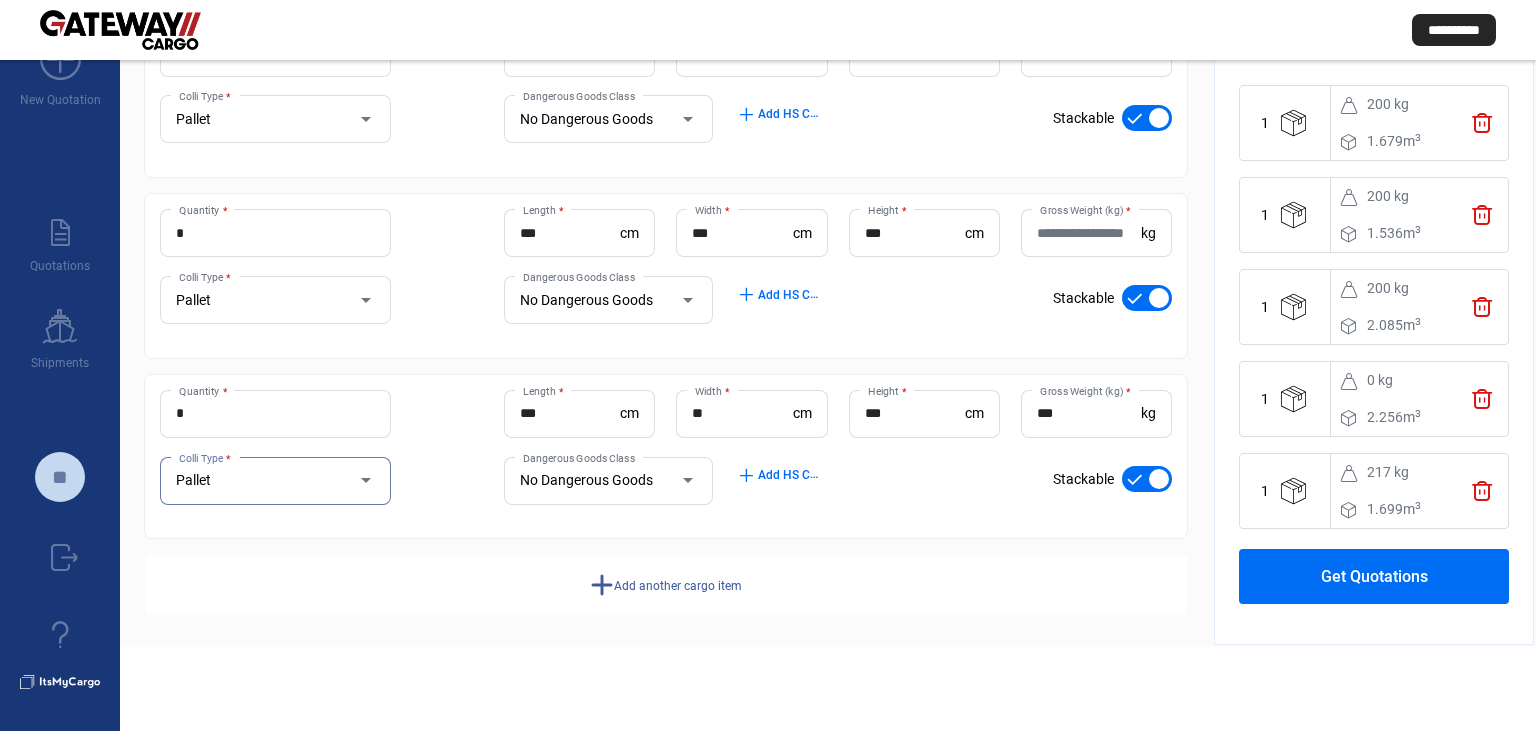 scroll, scrollTop: 427, scrollLeft: 0, axis: vertical 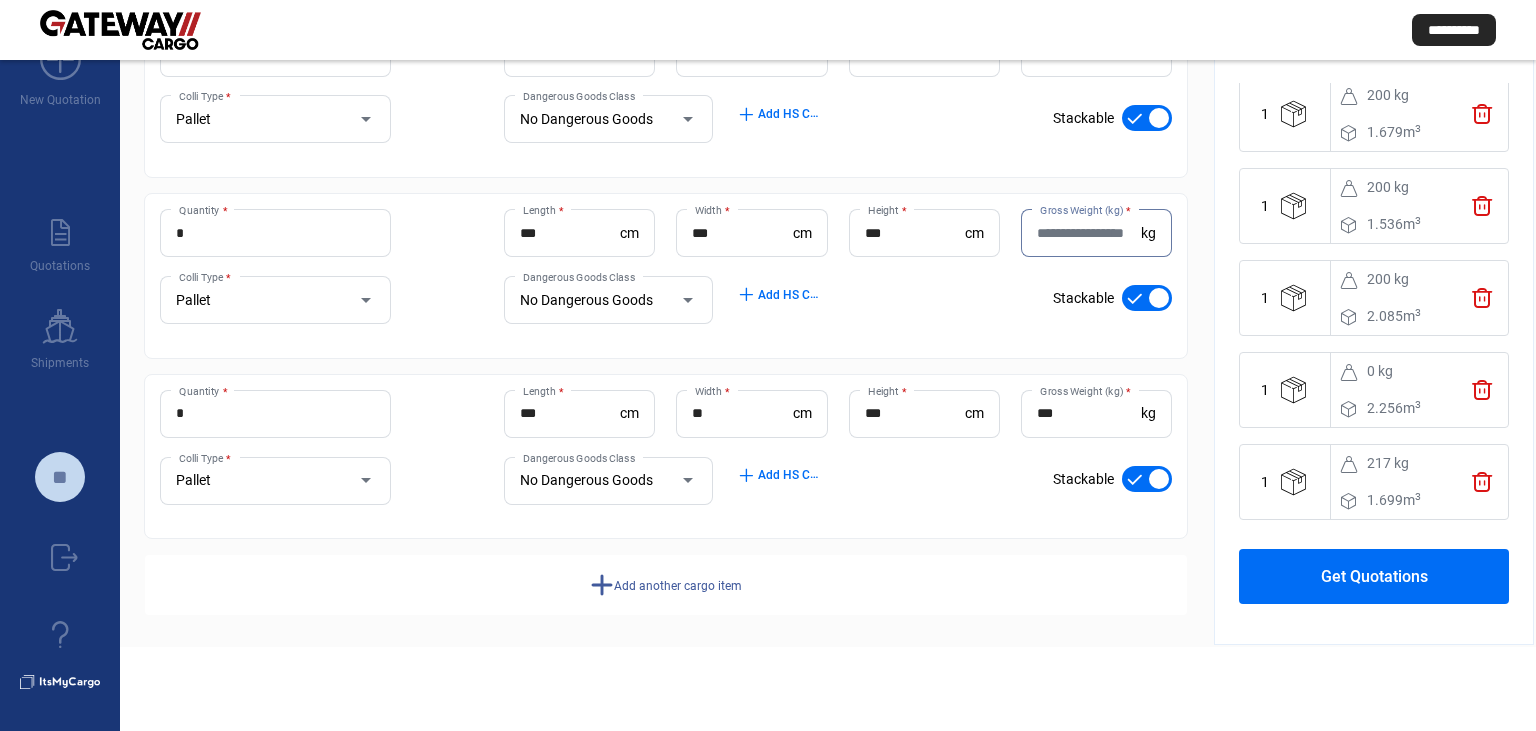 click on "Gross Weight (kg)  *" at bounding box center (1089, 233) 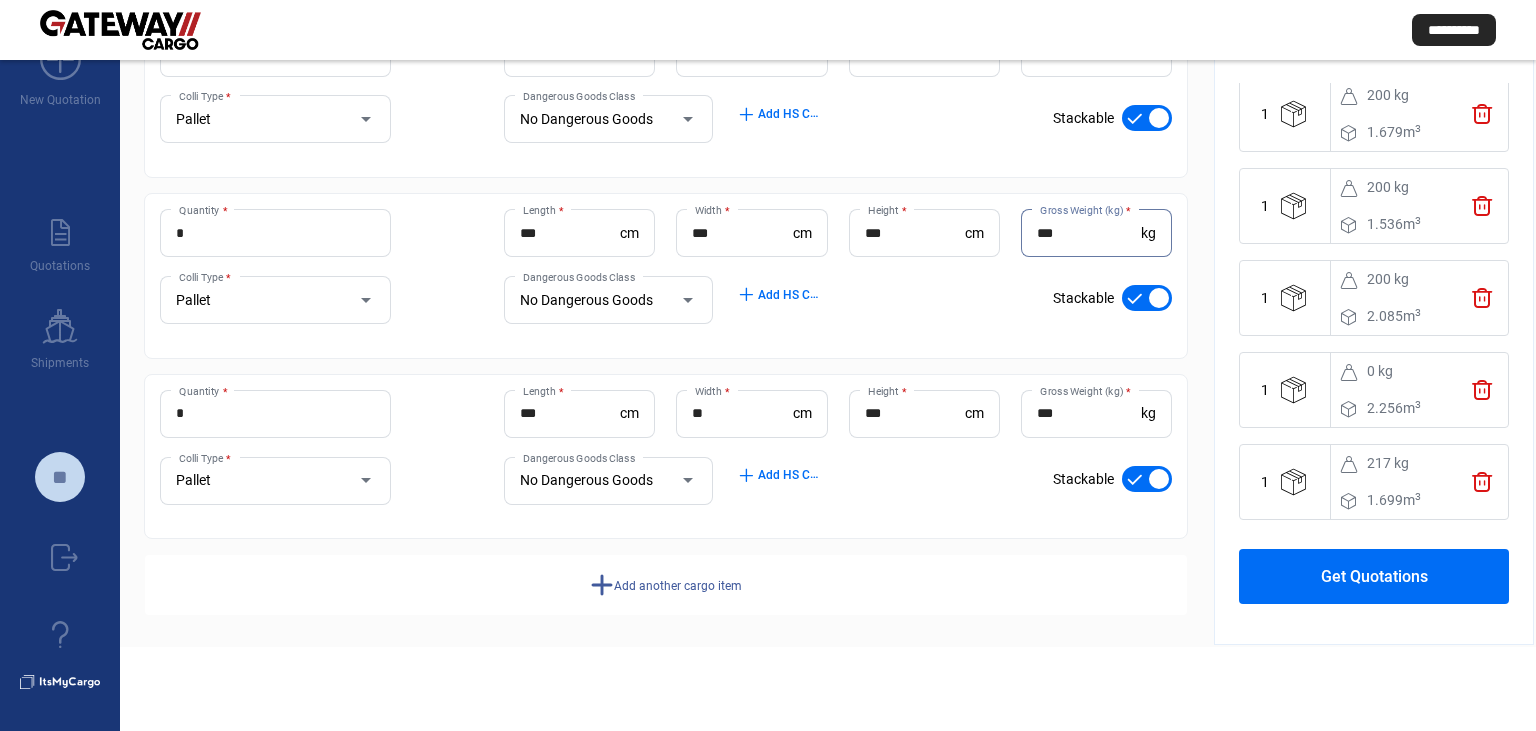 type on "***" 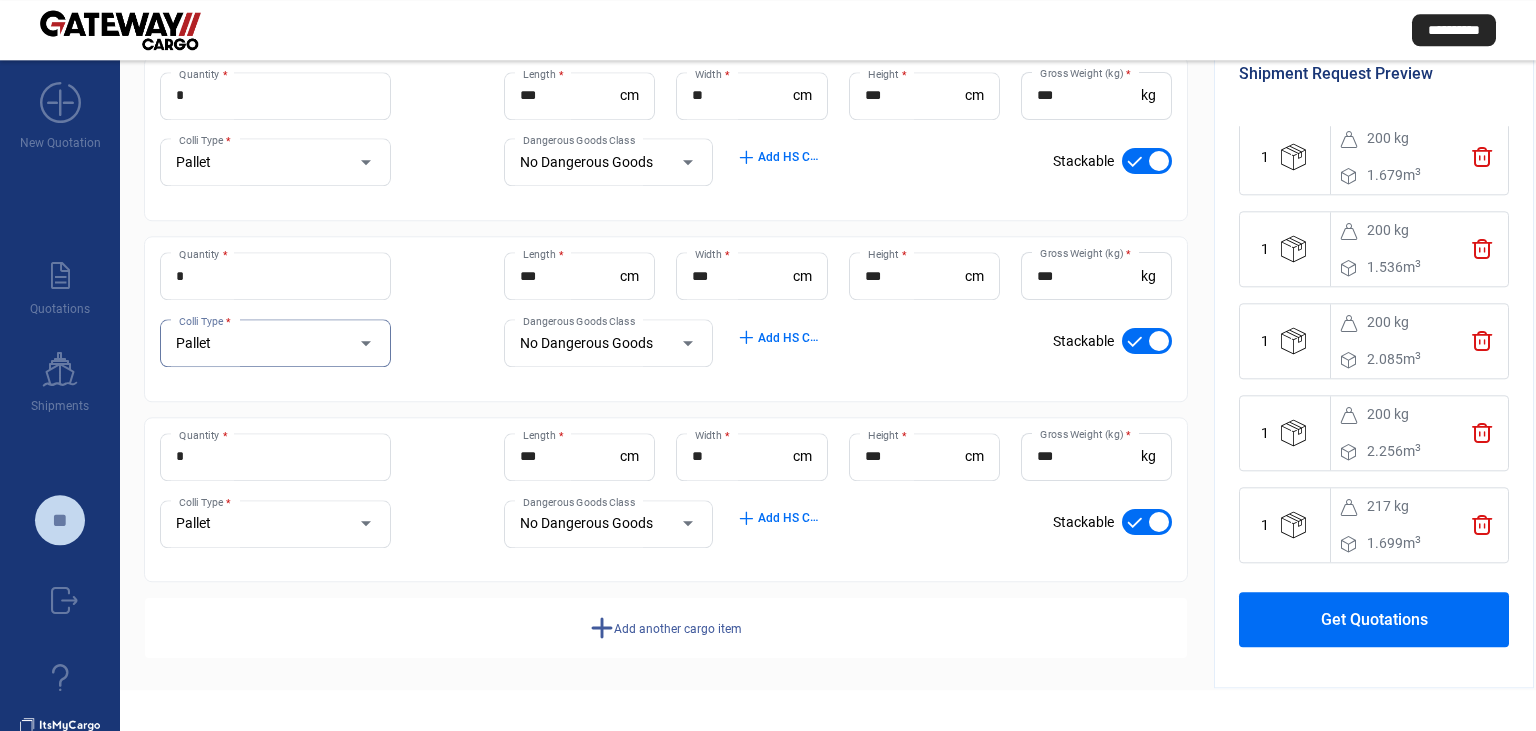 scroll, scrollTop: 0, scrollLeft: 0, axis: both 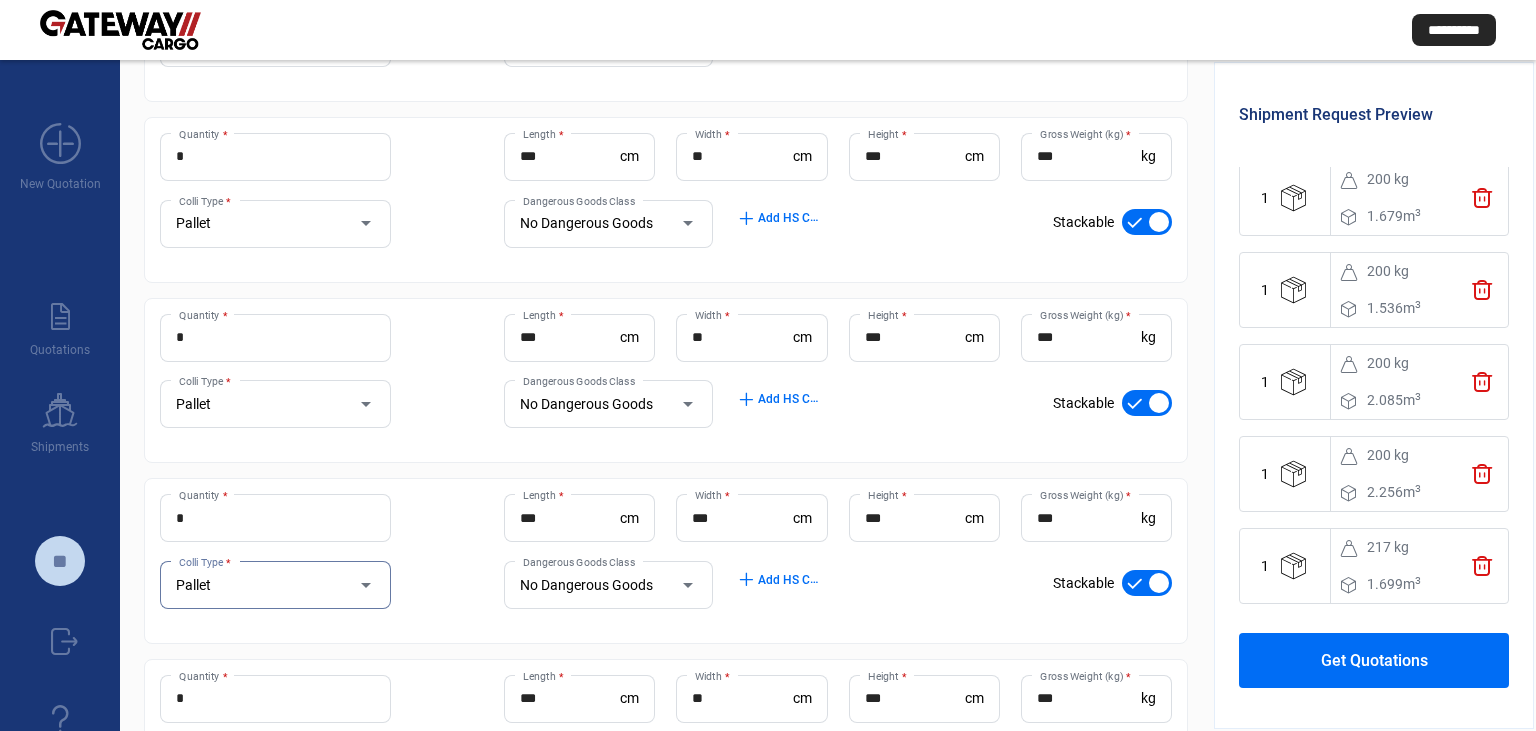 click on "Get Quotations" 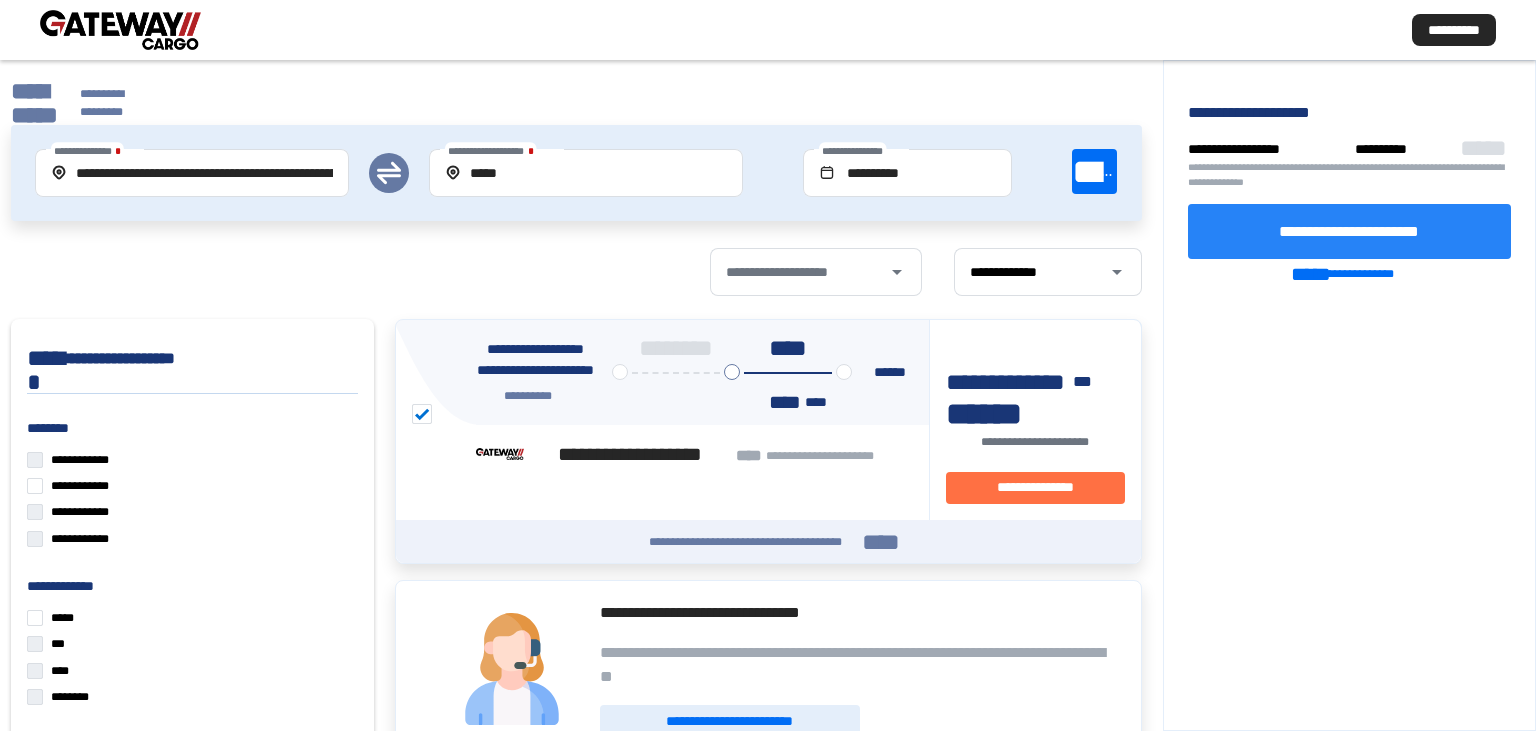 click on "**********" 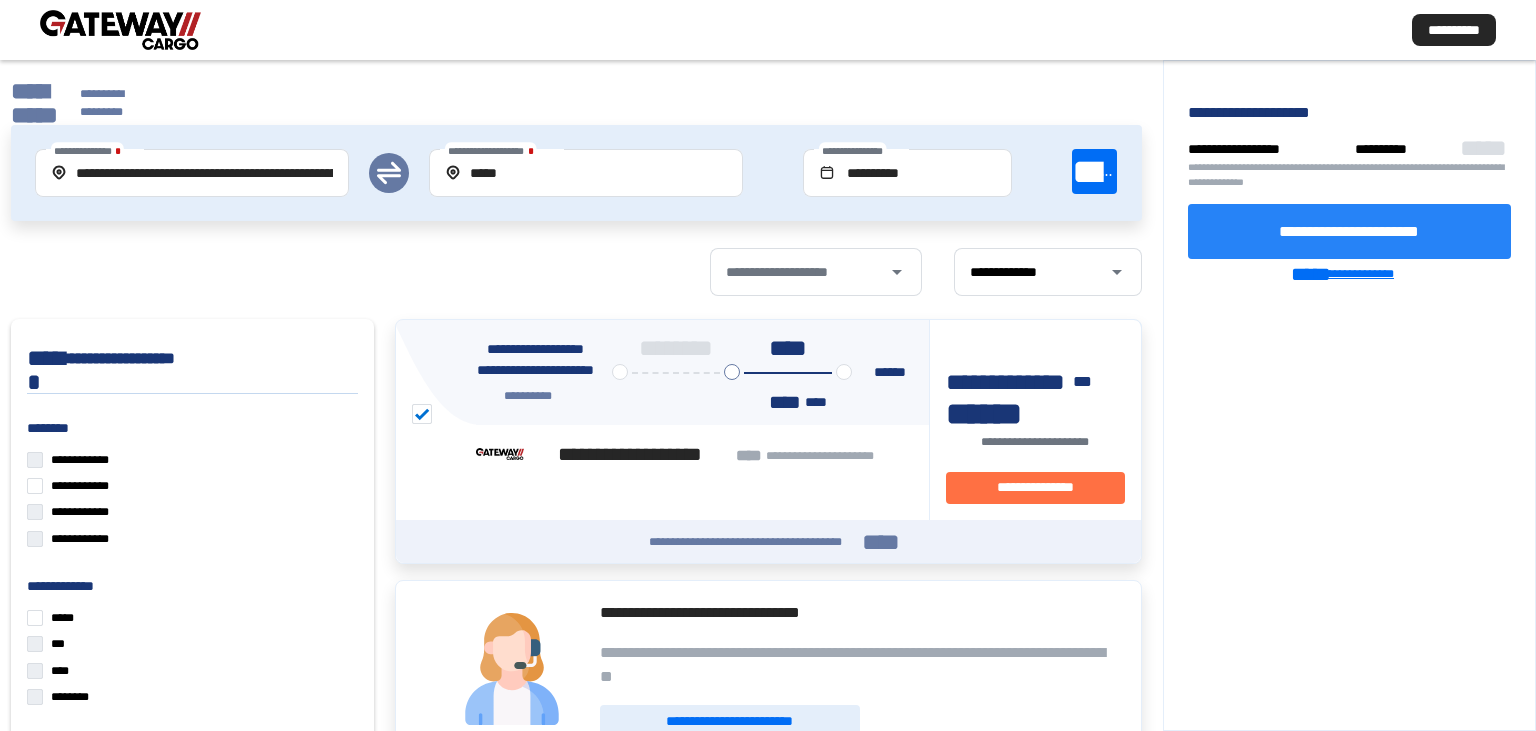 click on "**********" 